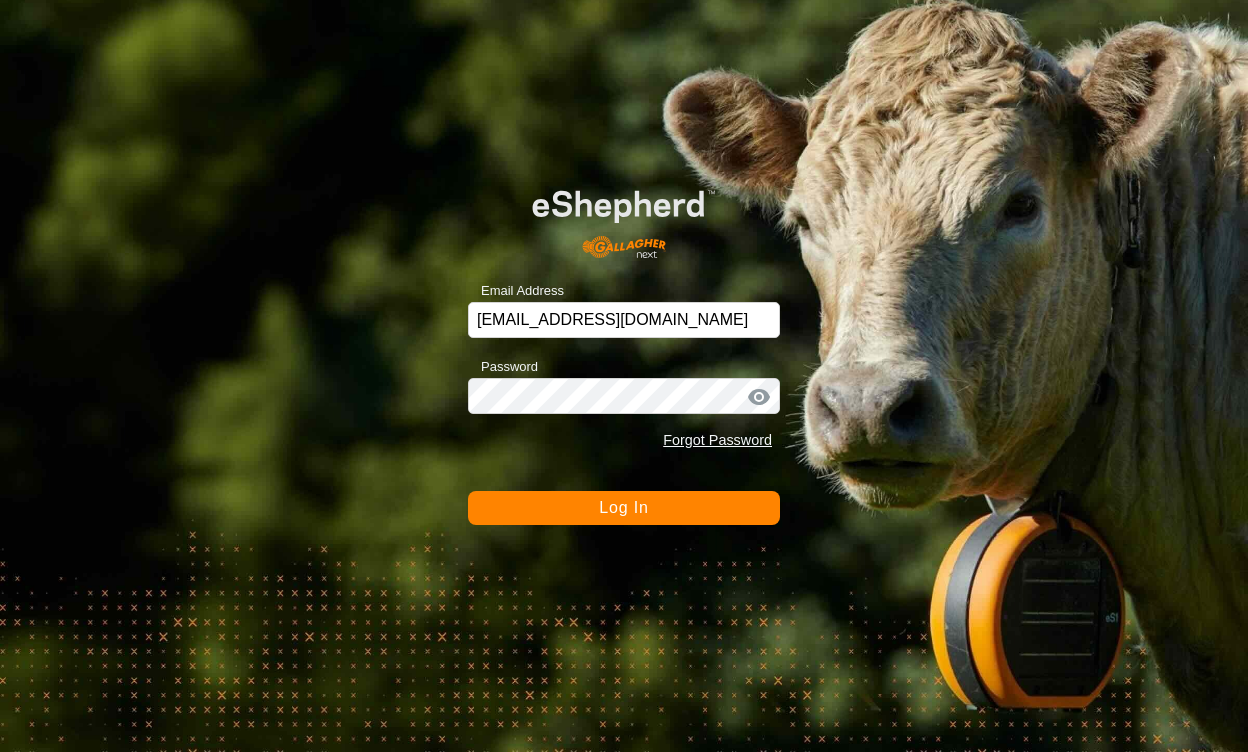 scroll, scrollTop: 0, scrollLeft: 0, axis: both 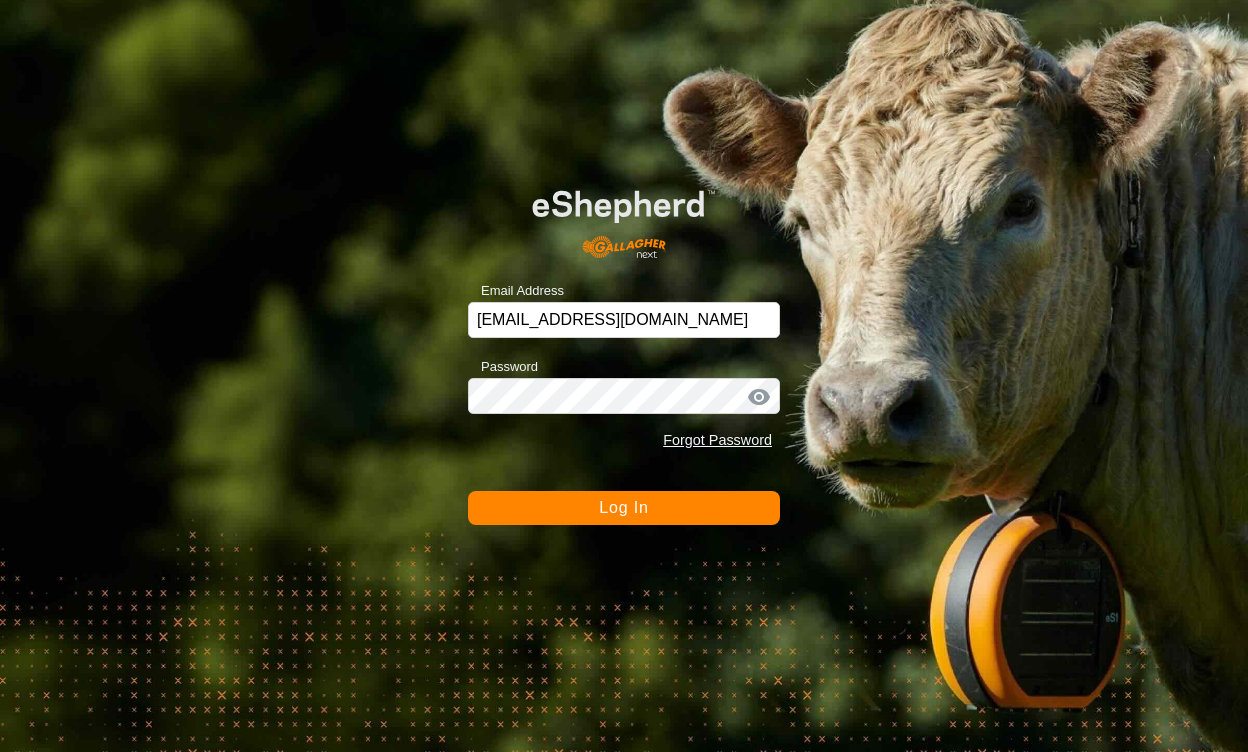 click on "Log In" 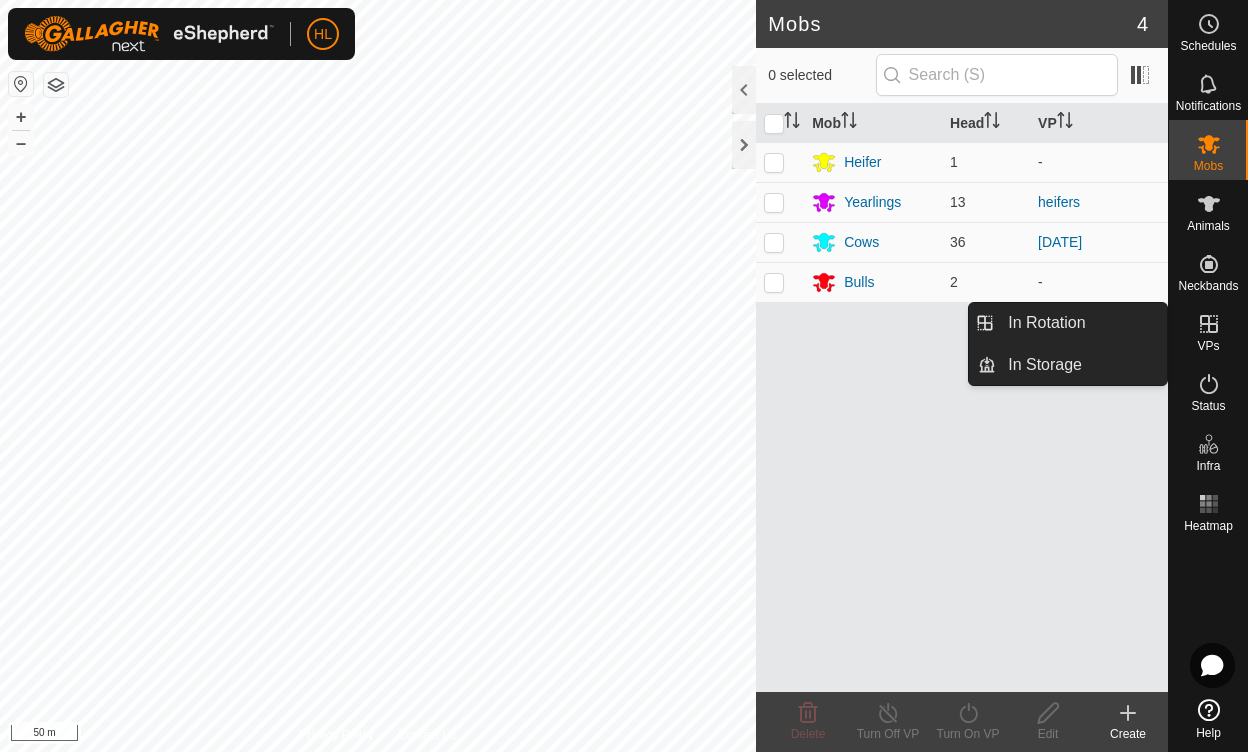 click 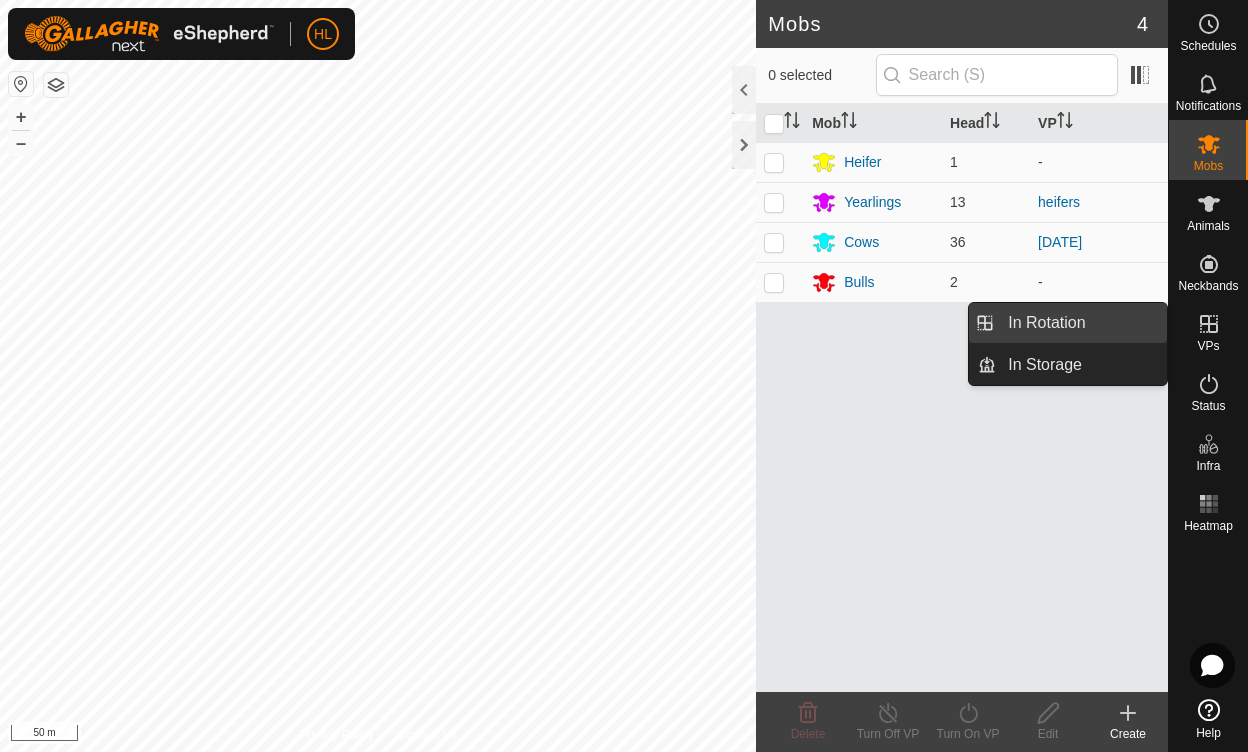 click on "In Rotation" at bounding box center [1081, 323] 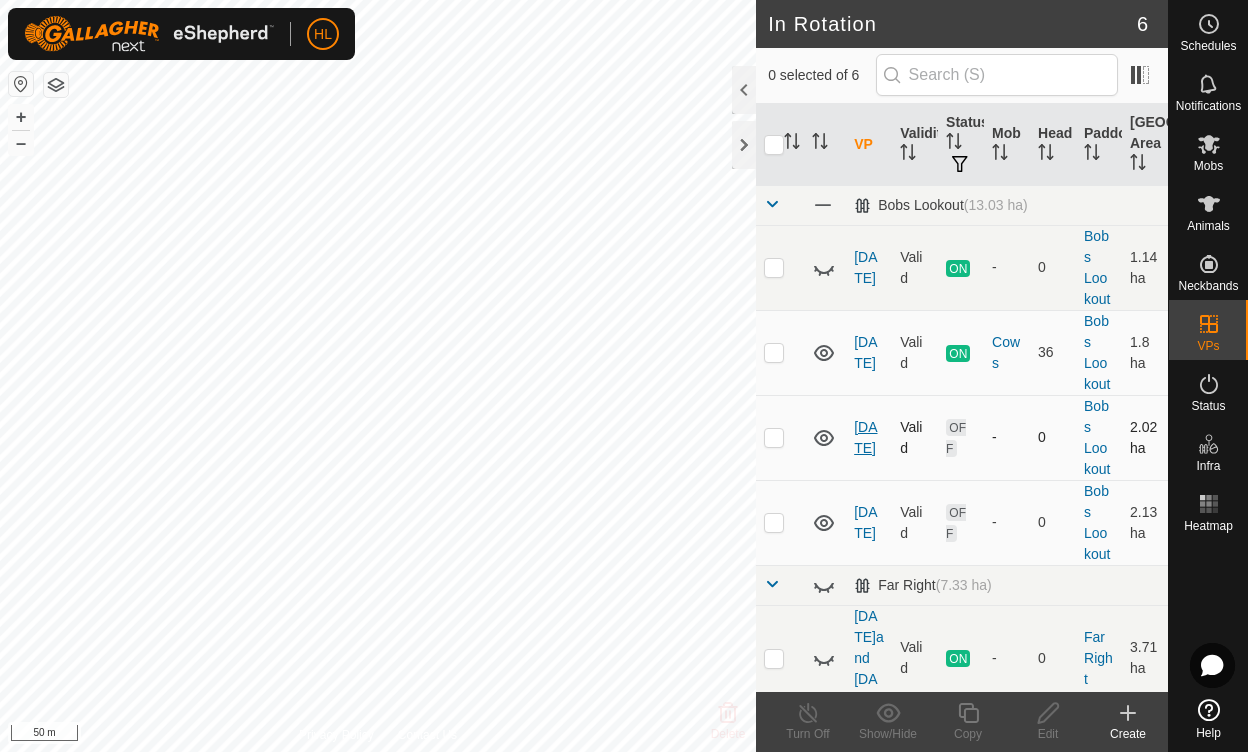click on "[DATE]" at bounding box center (865, 437) 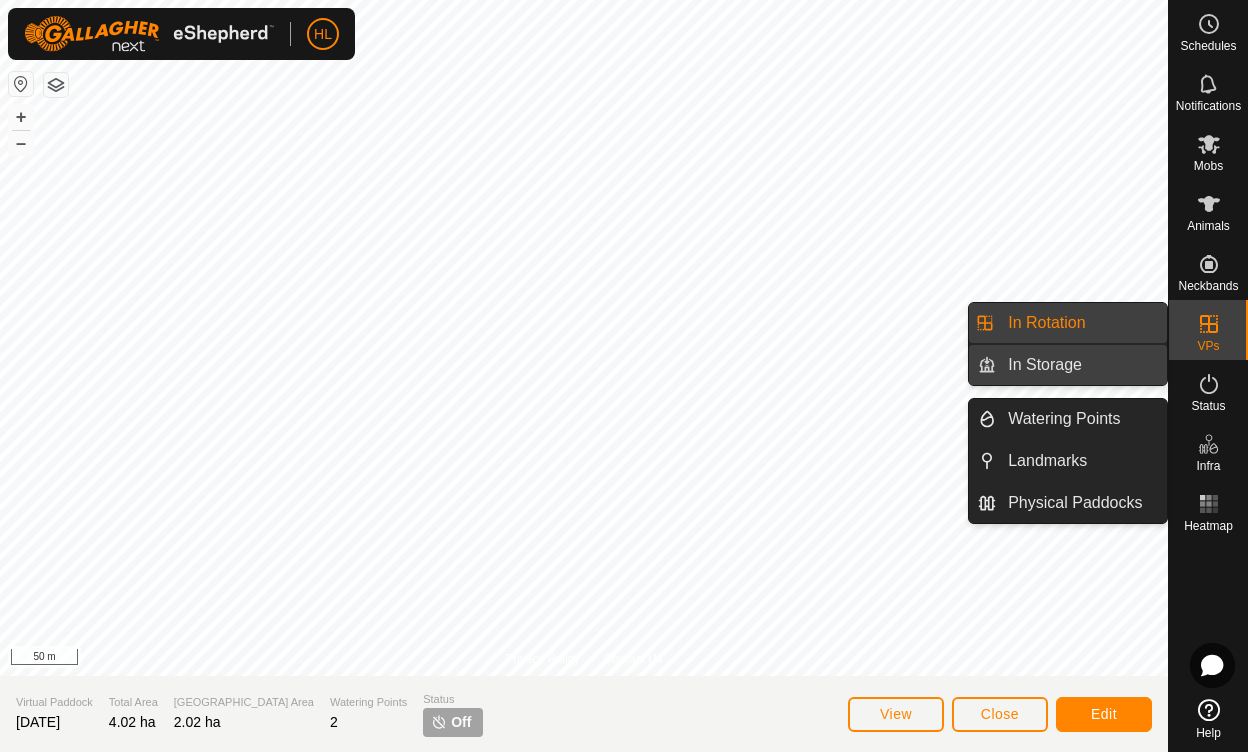 click on "In Storage" at bounding box center [1081, 365] 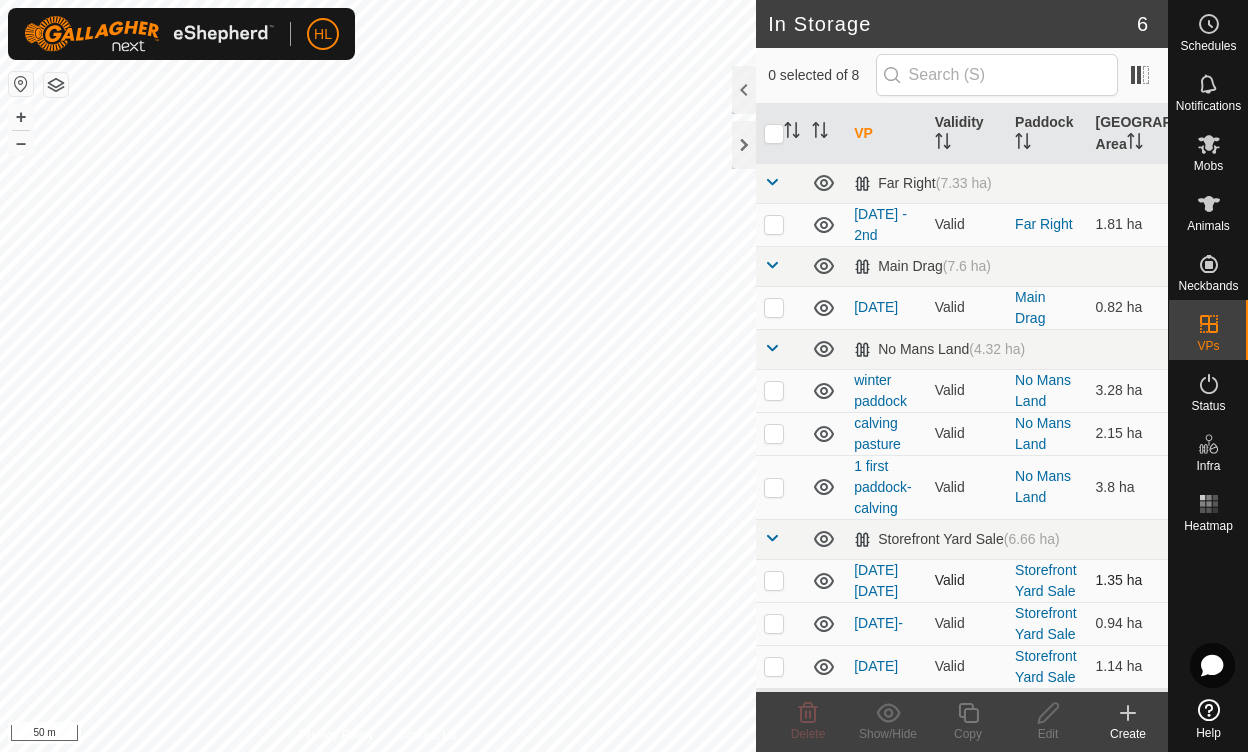 click at bounding box center (774, 580) 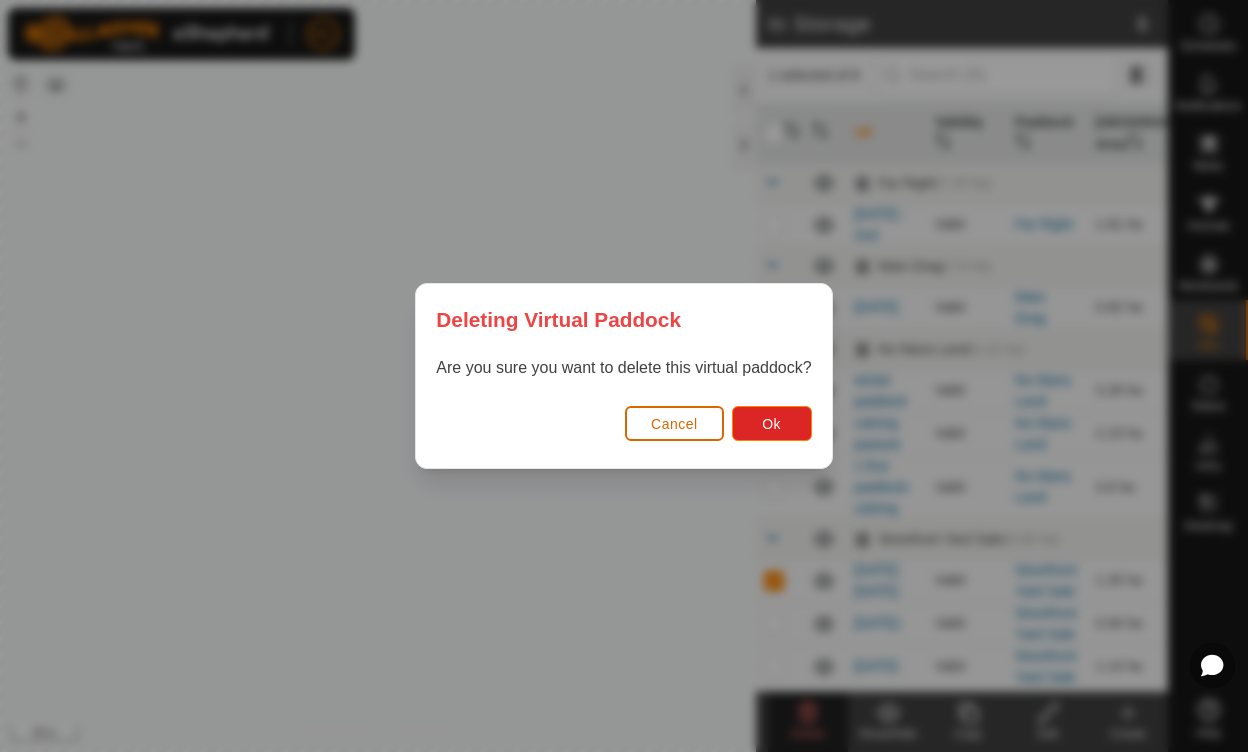 click on "Cancel" at bounding box center (674, 424) 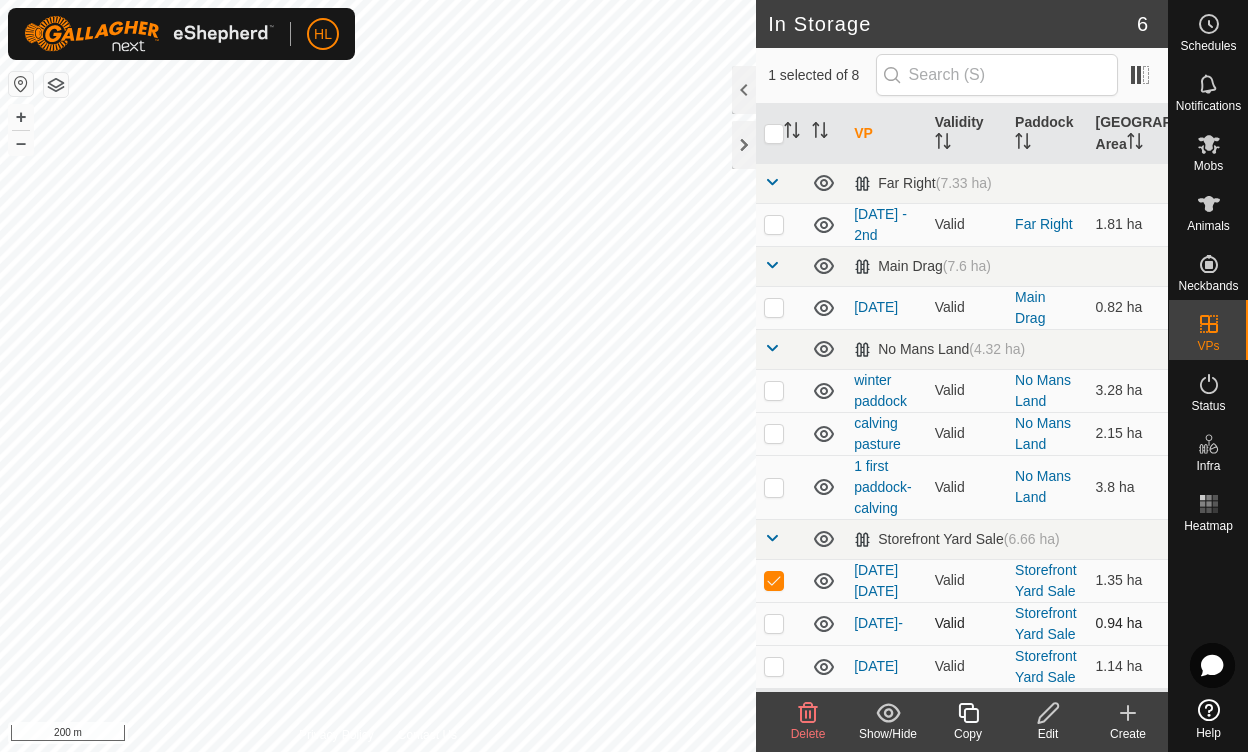 click at bounding box center [774, 623] 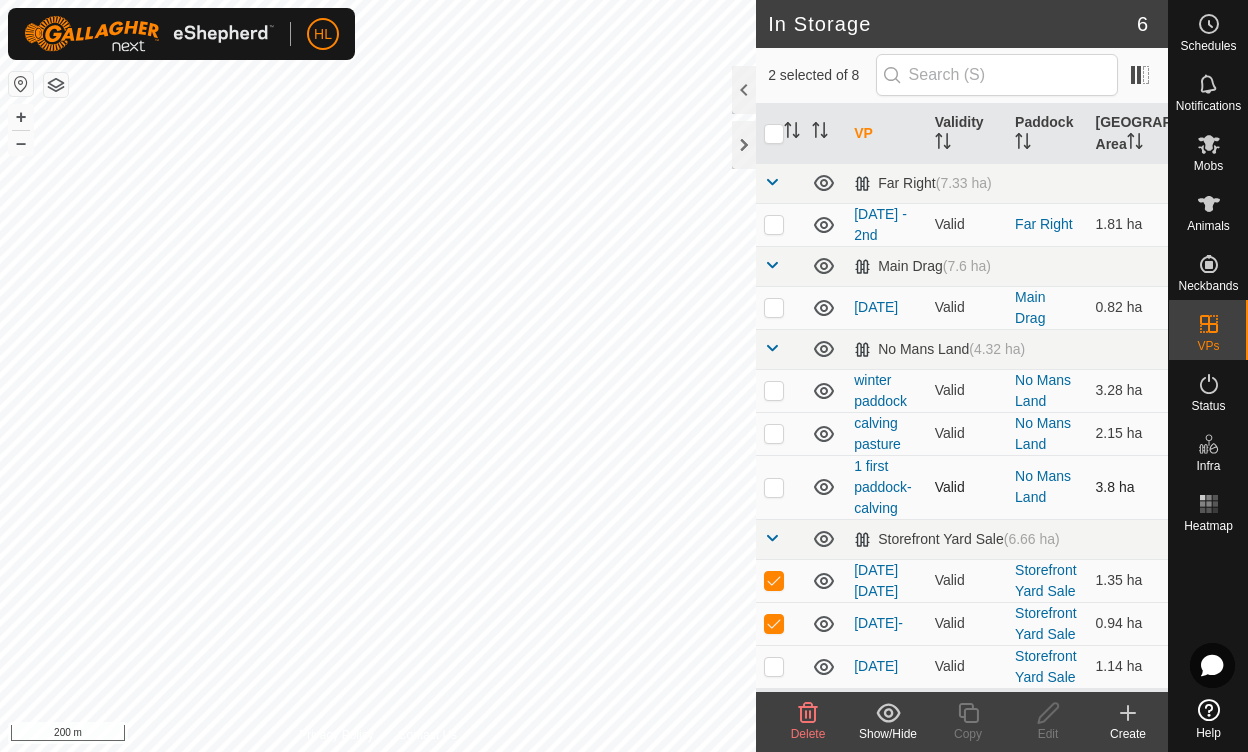 click at bounding box center (774, 487) 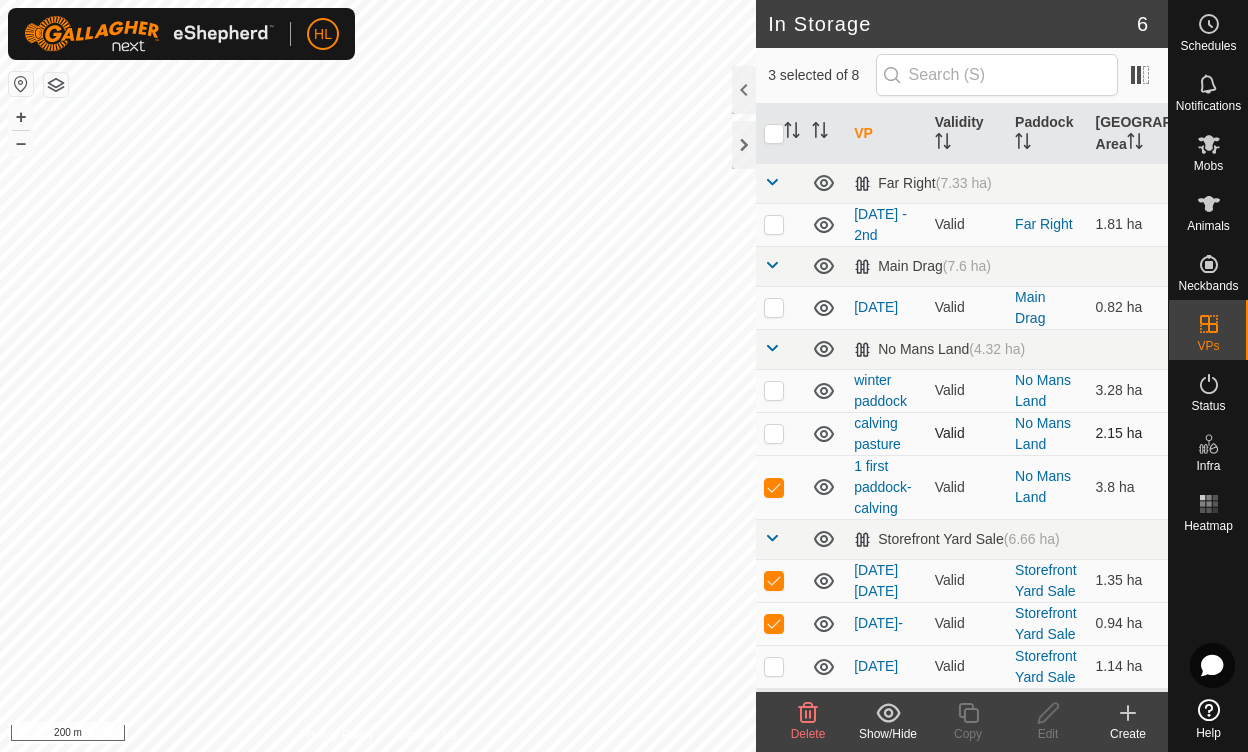 click at bounding box center [774, 433] 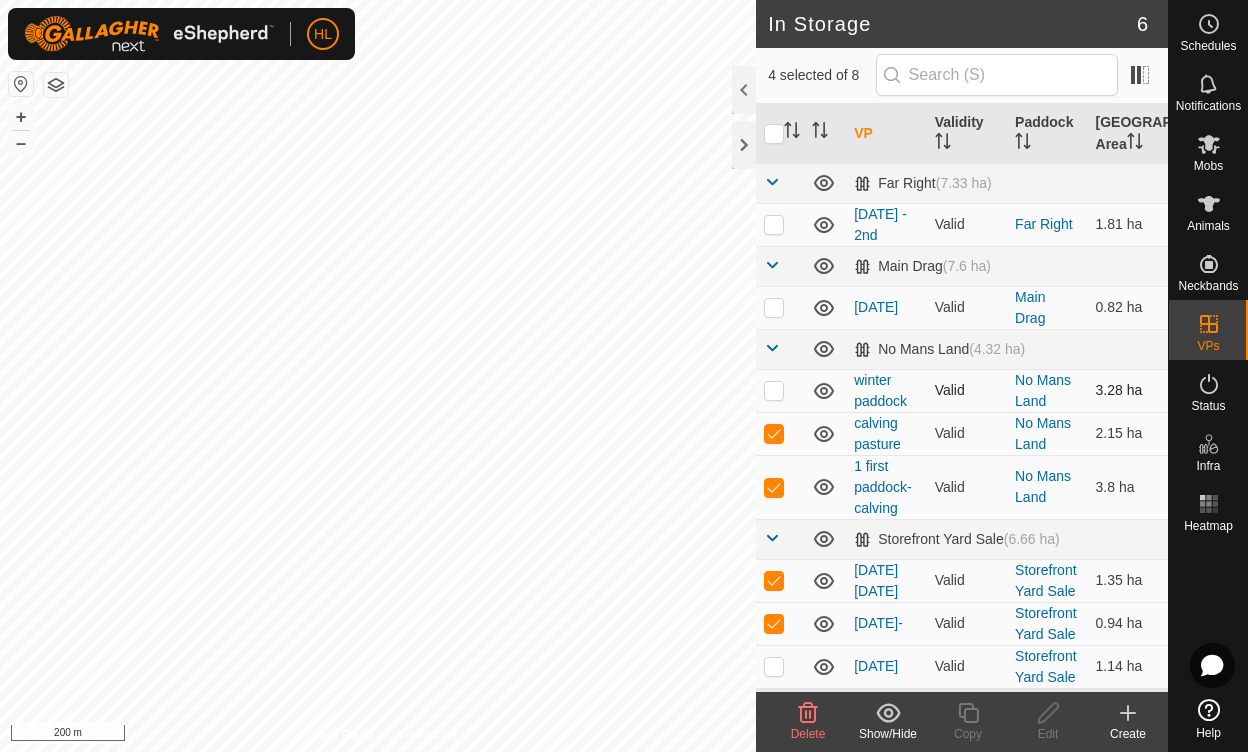 click at bounding box center [774, 390] 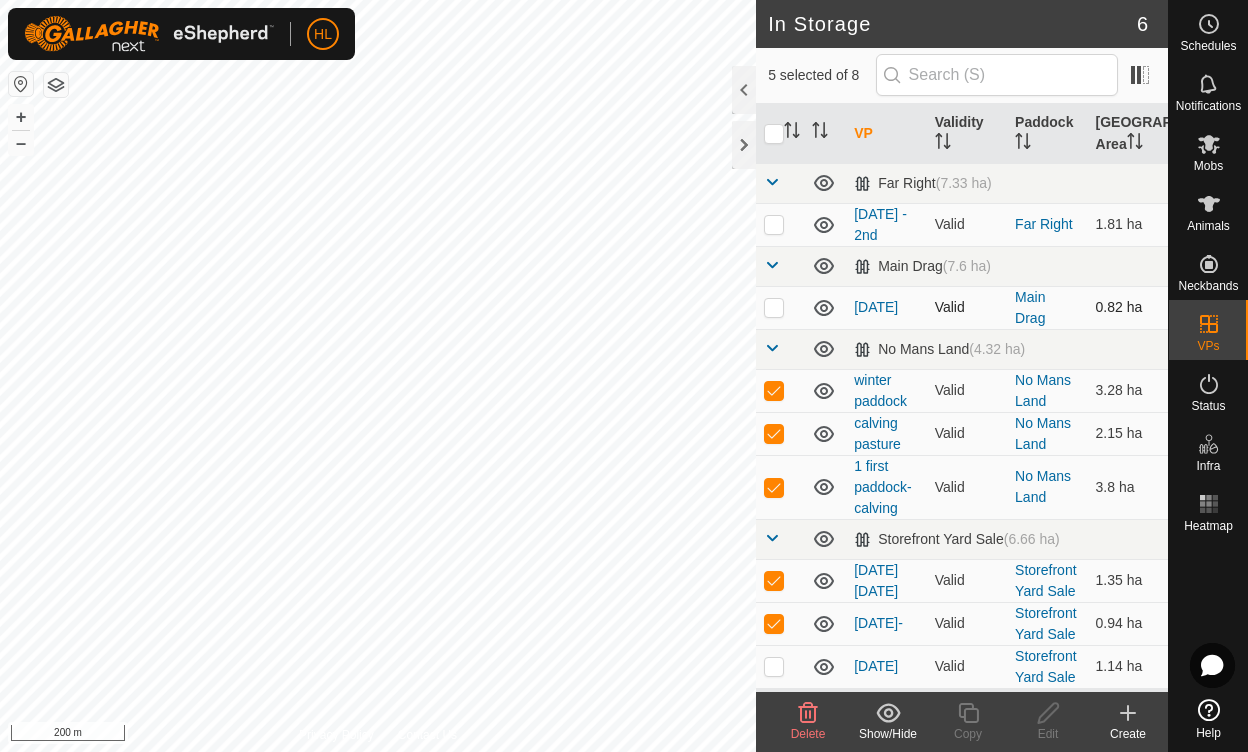 click at bounding box center (774, 307) 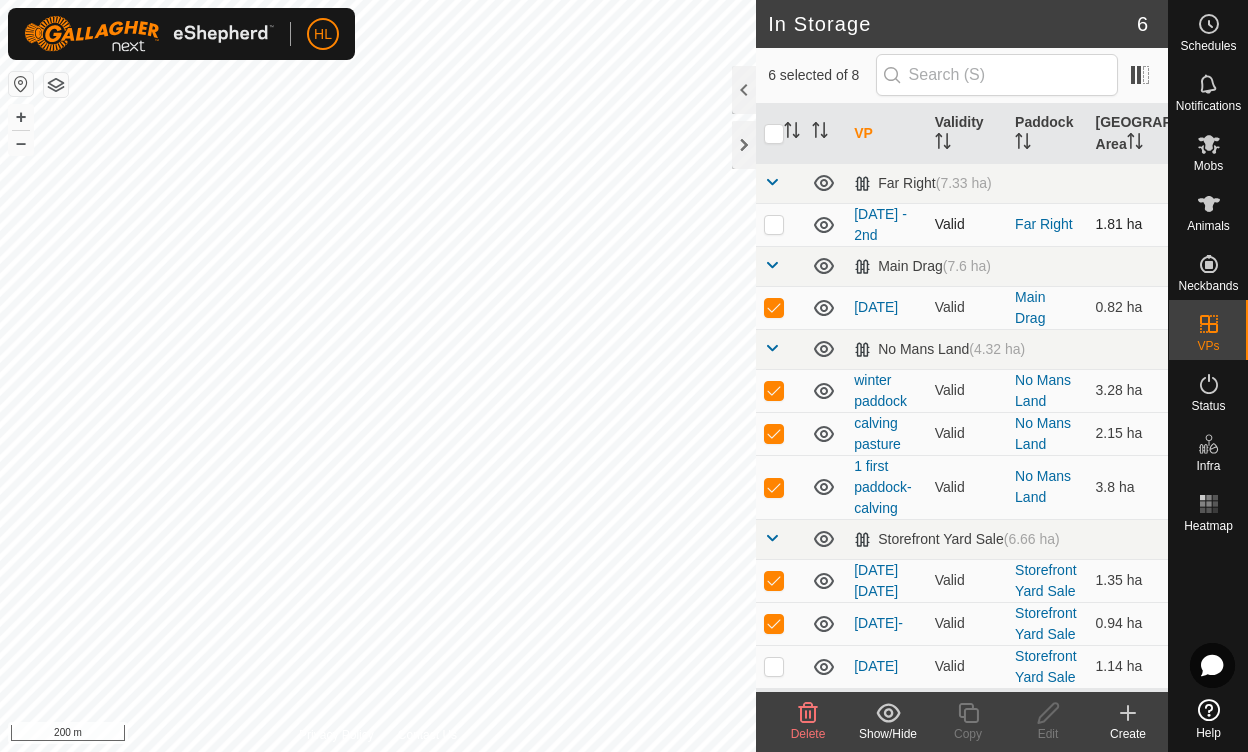 click at bounding box center [774, 224] 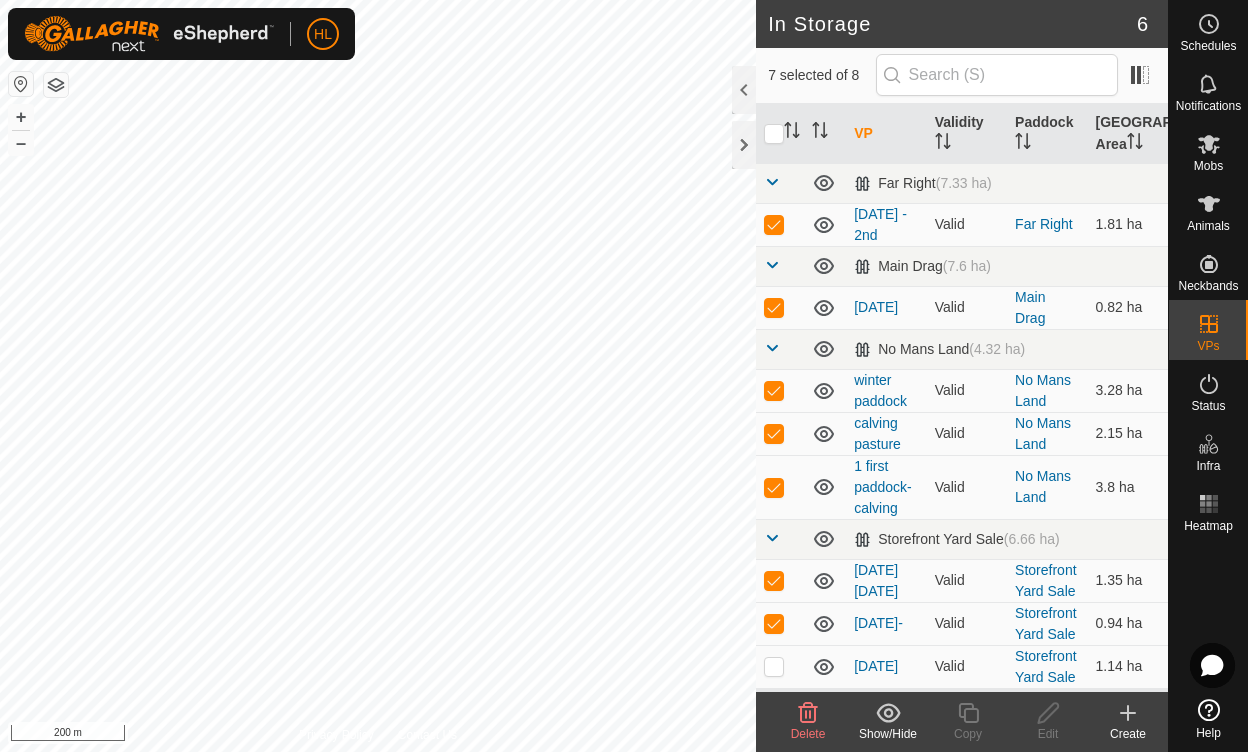 scroll, scrollTop: 59, scrollLeft: 0, axis: vertical 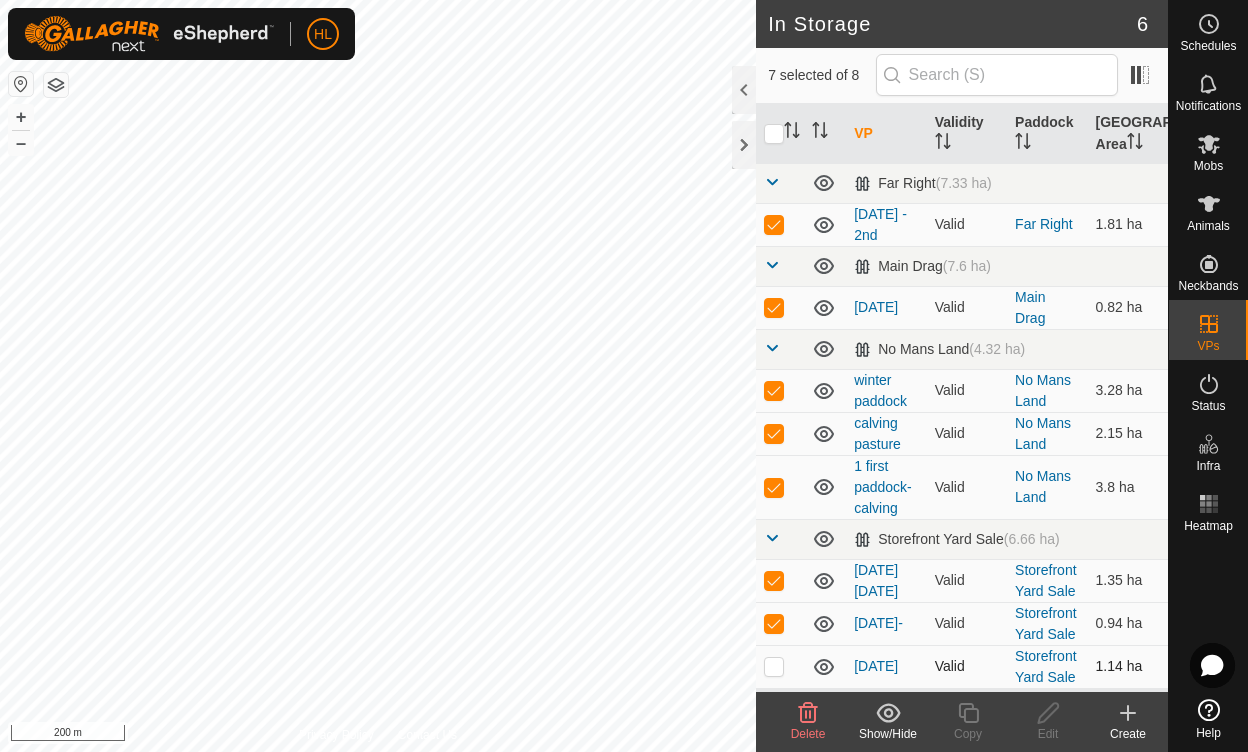 click at bounding box center (774, 666) 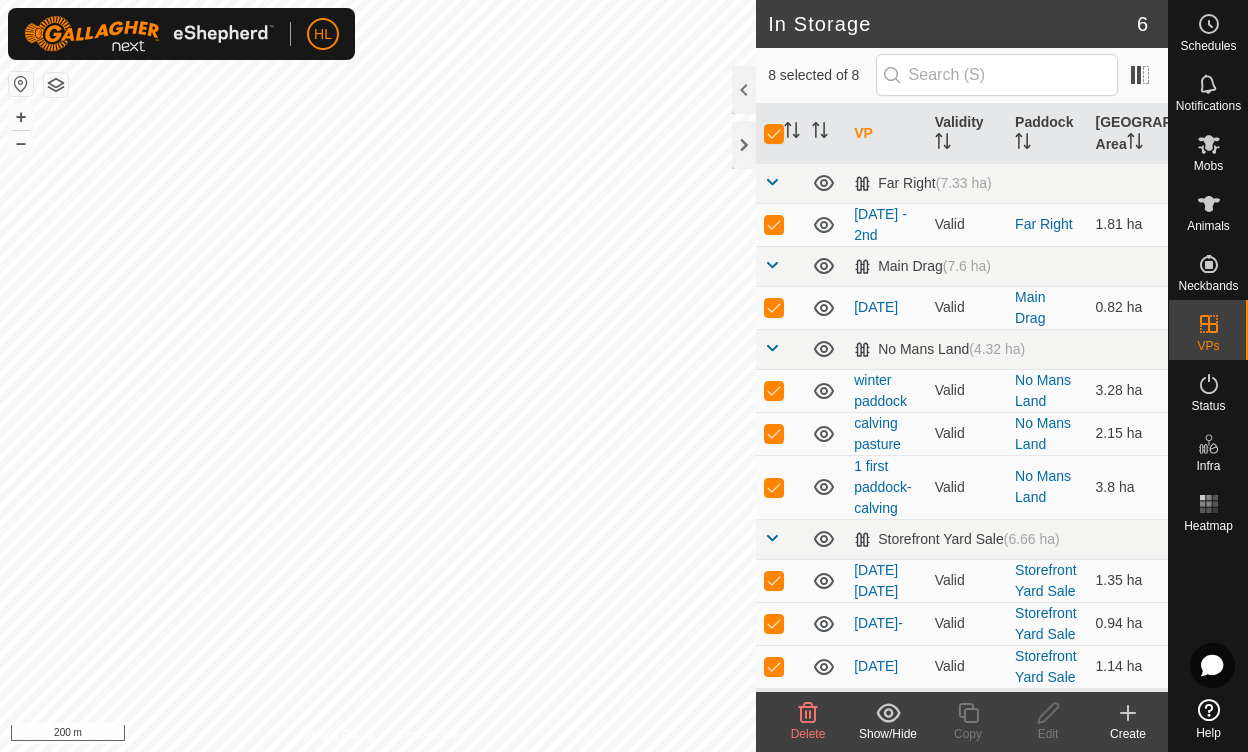 click 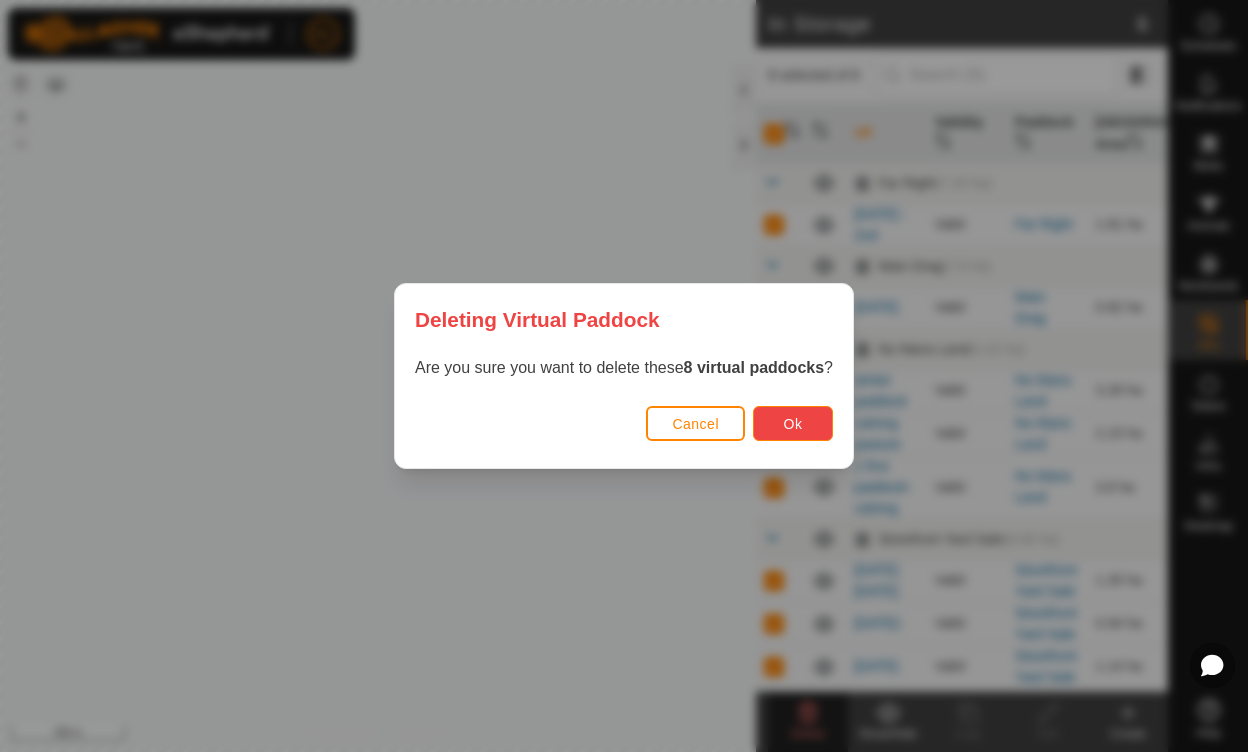 click on "Ok" at bounding box center [793, 424] 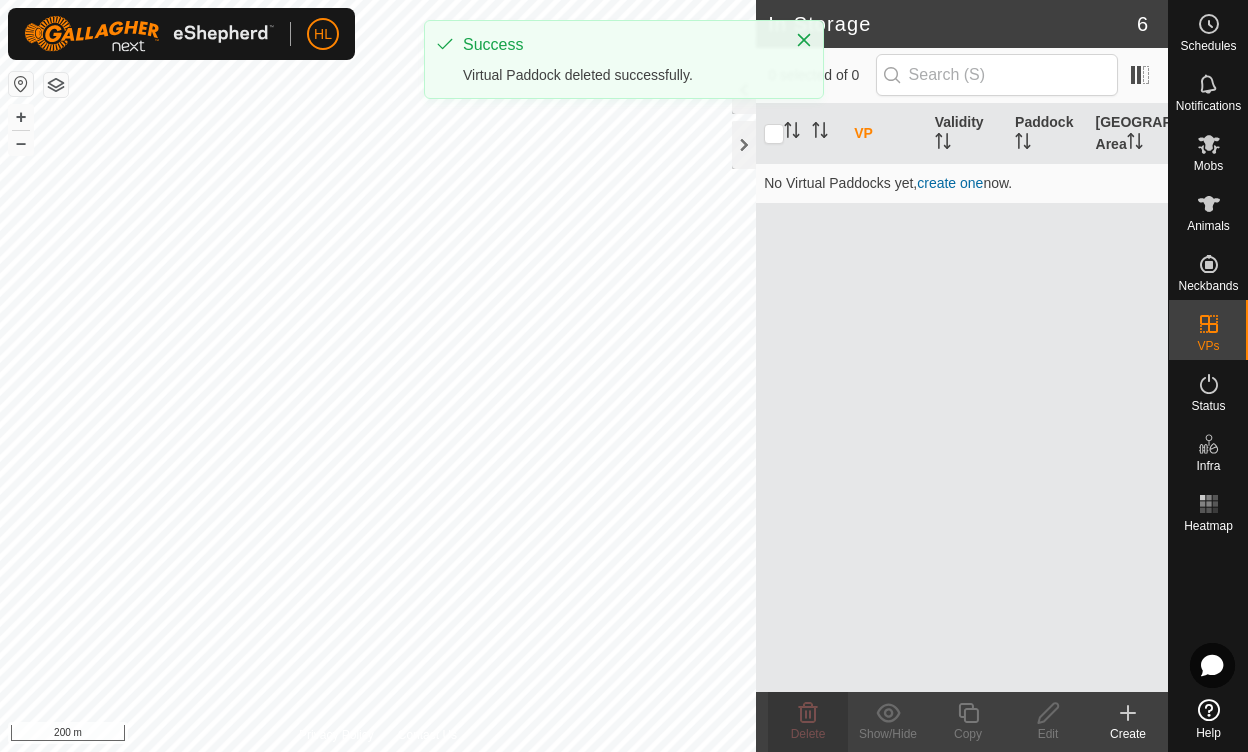 scroll, scrollTop: 0, scrollLeft: 0, axis: both 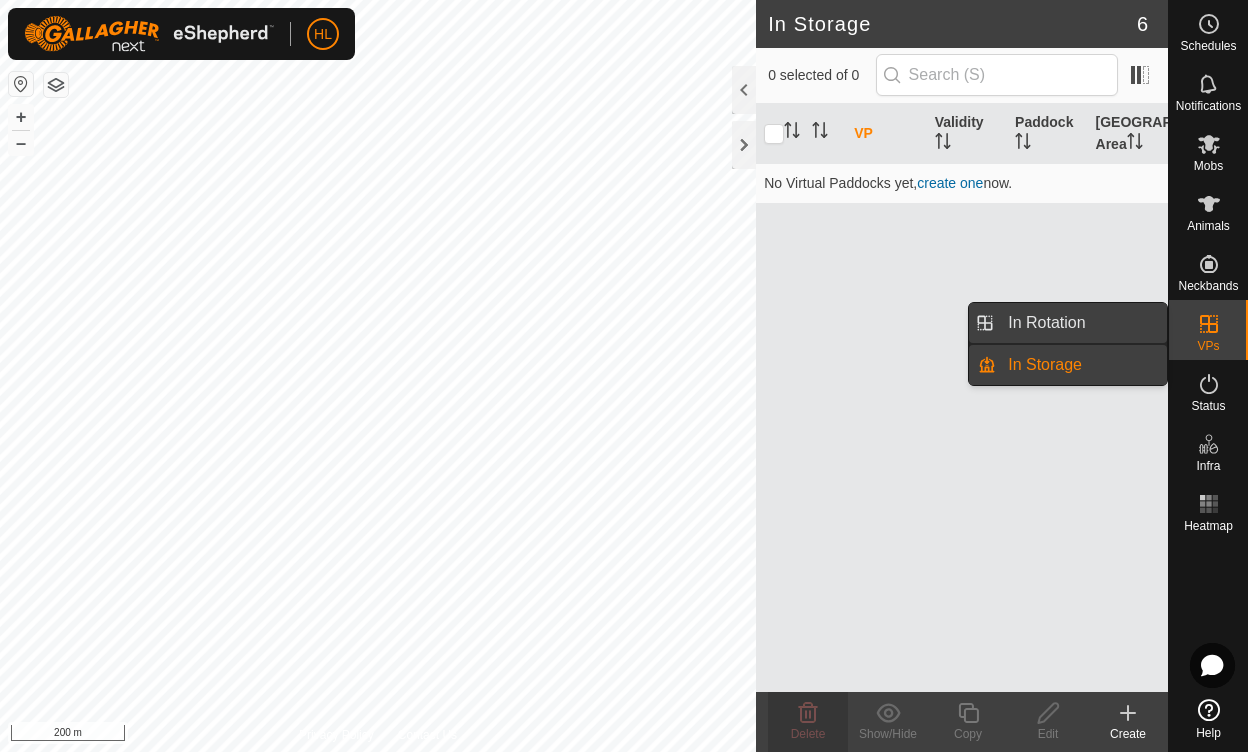click on "In Rotation" at bounding box center (1081, 323) 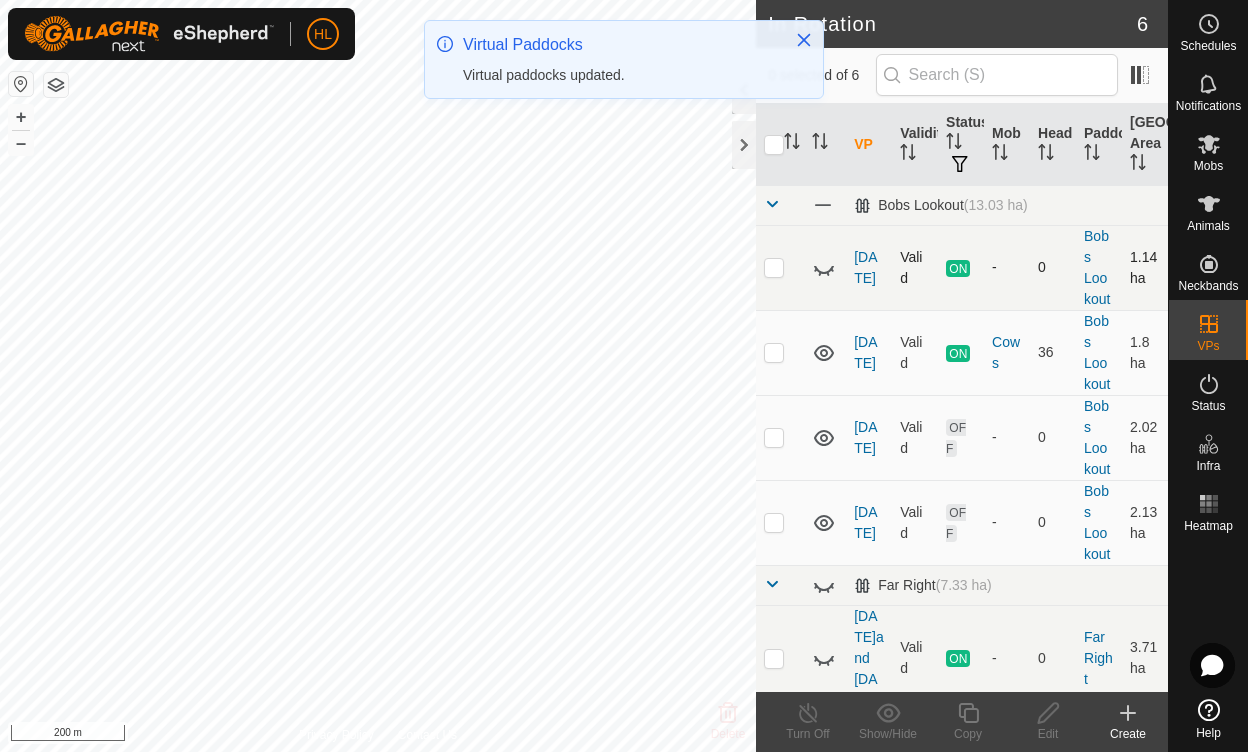 click at bounding box center (774, 267) 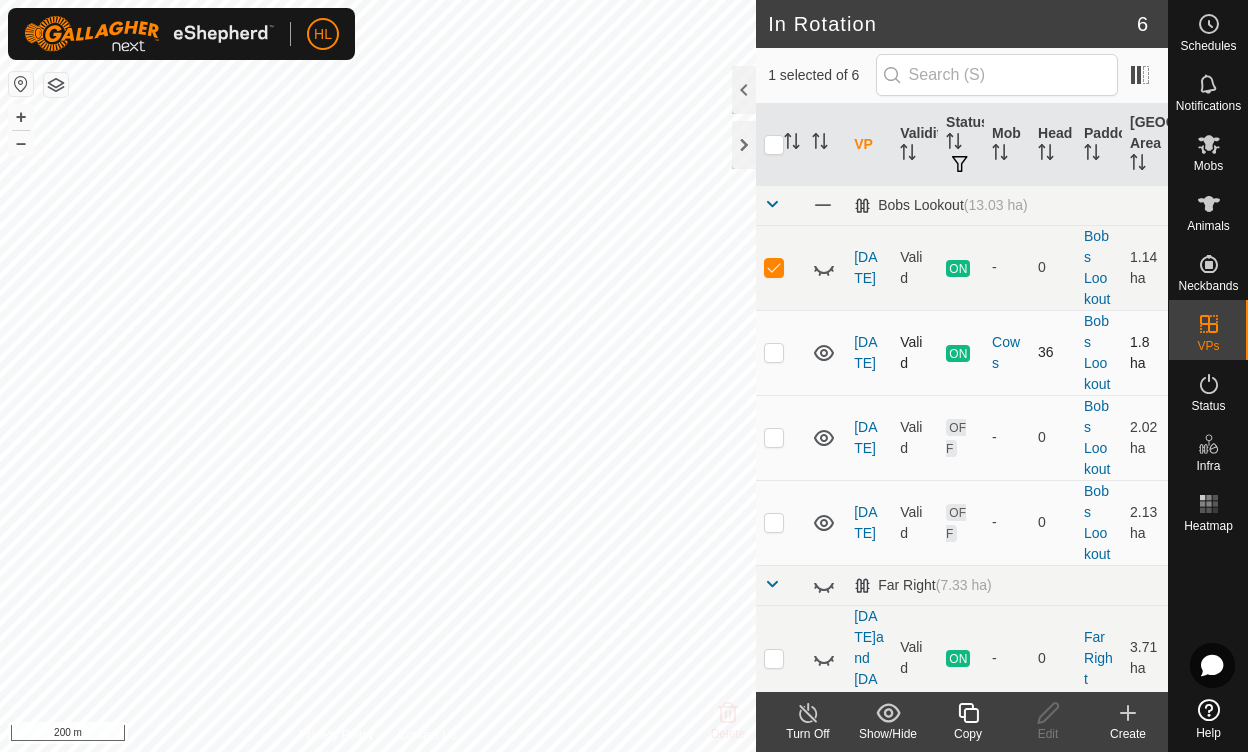 click at bounding box center (774, 352) 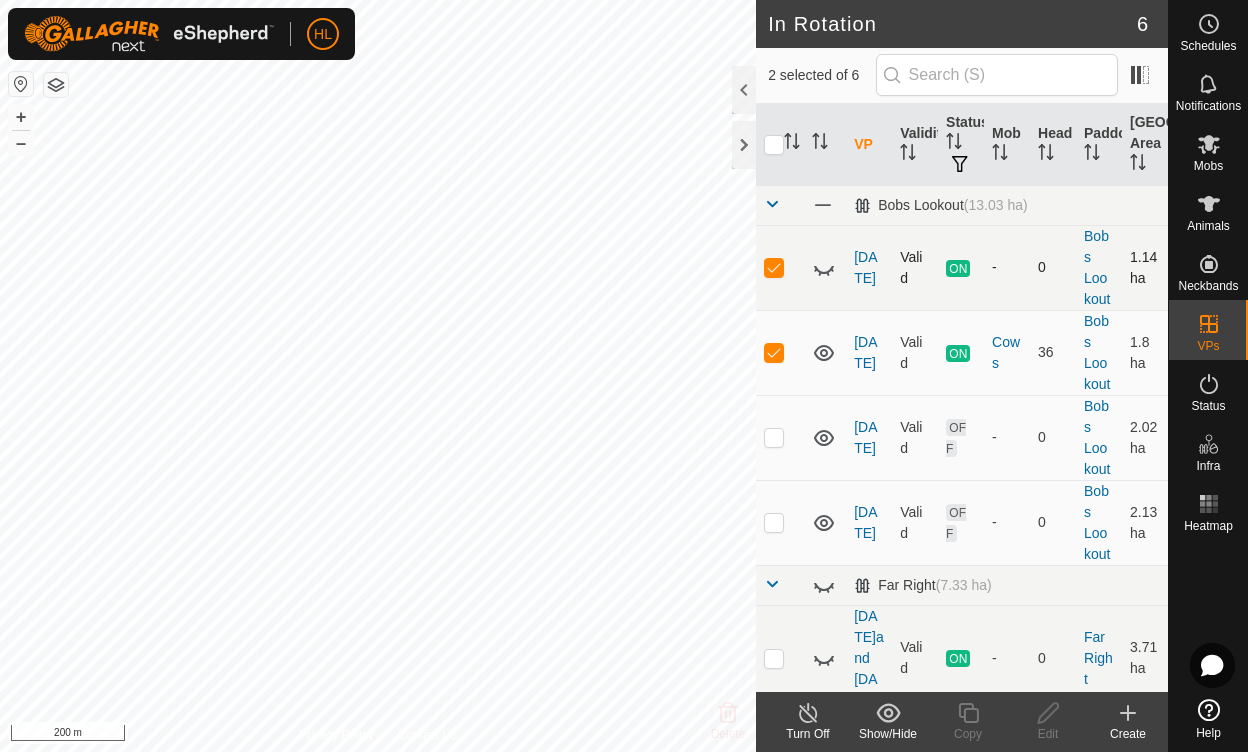 click at bounding box center (774, 267) 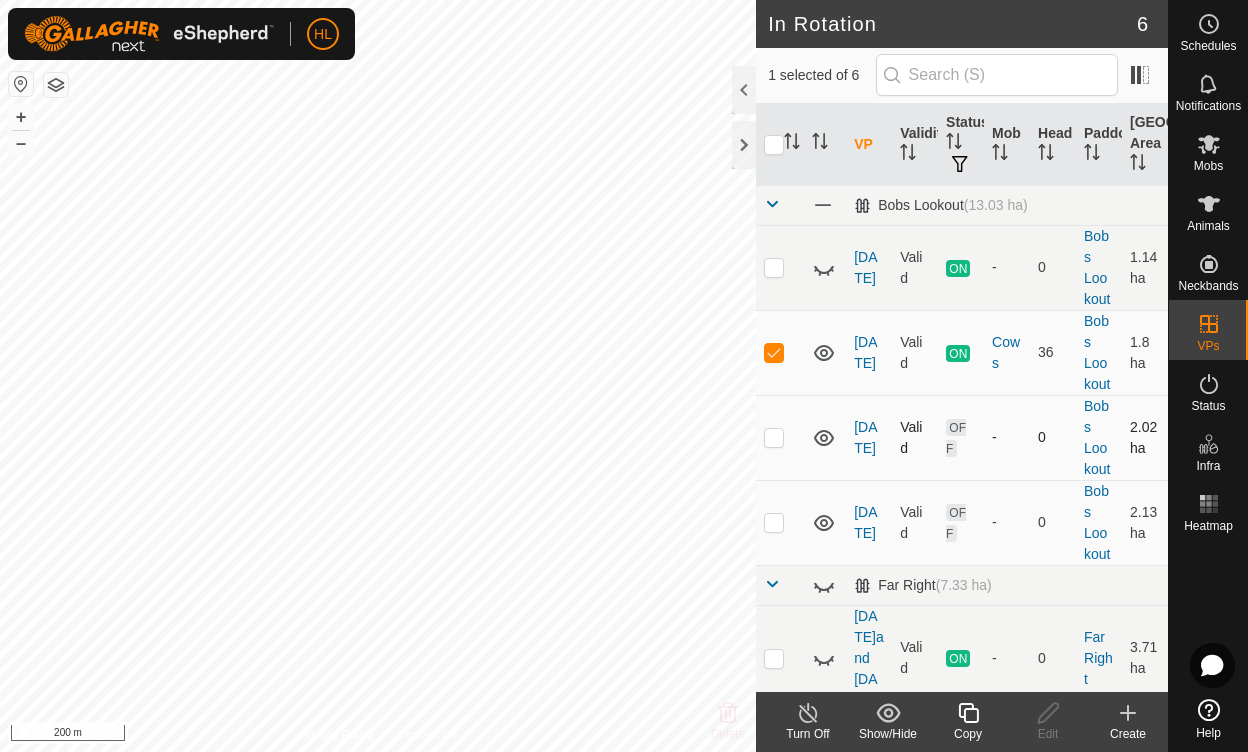 click at bounding box center (774, 437) 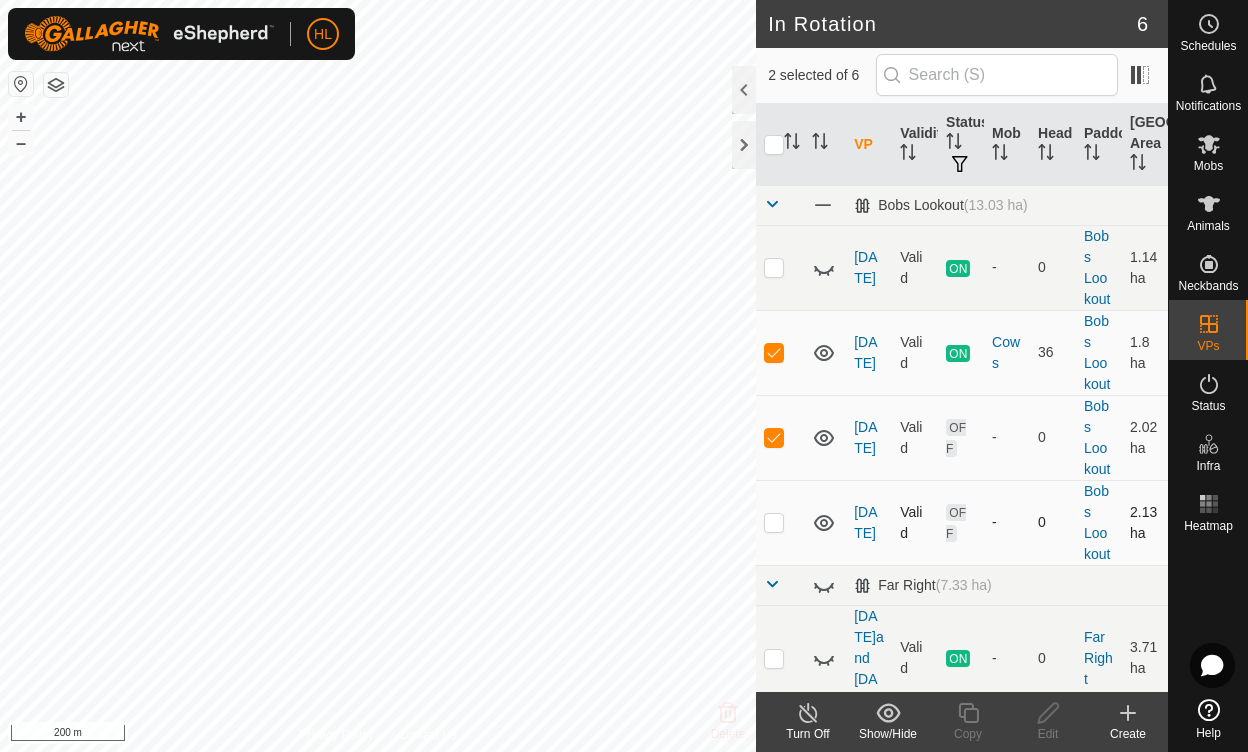 click at bounding box center [774, 522] 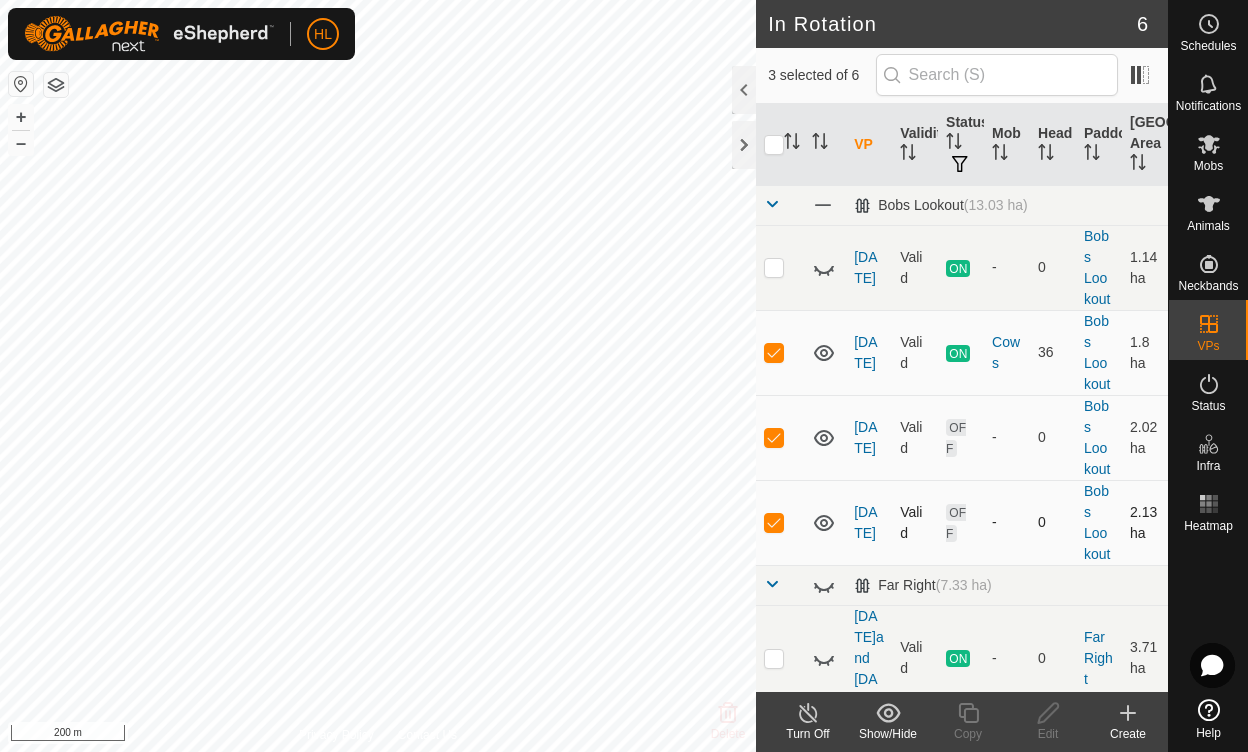 click at bounding box center [774, 522] 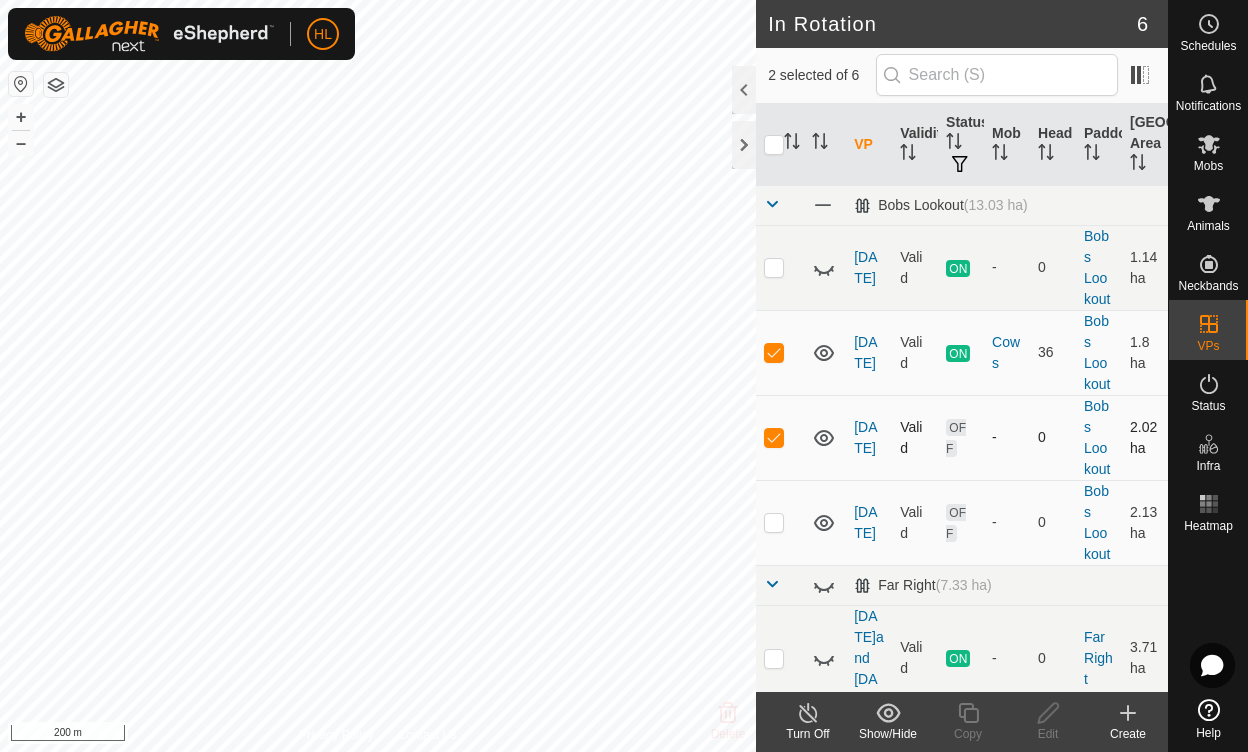 click at bounding box center [774, 437] 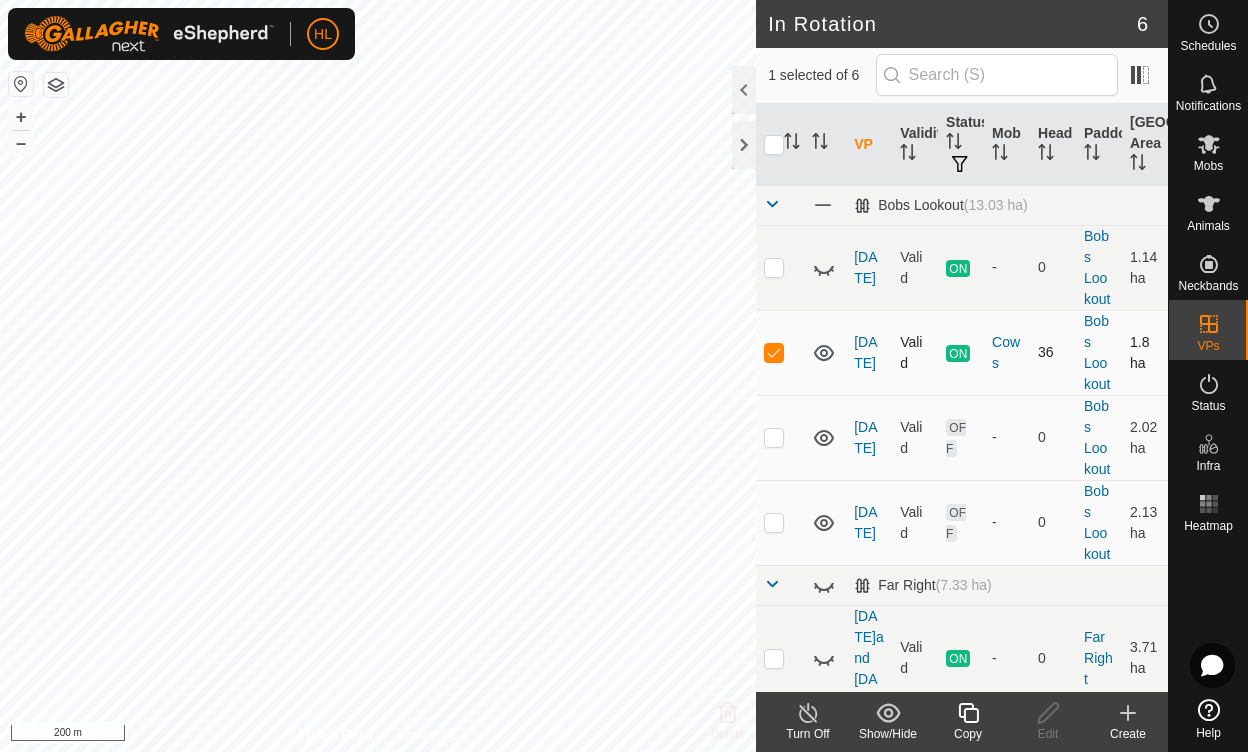 click at bounding box center [774, 352] 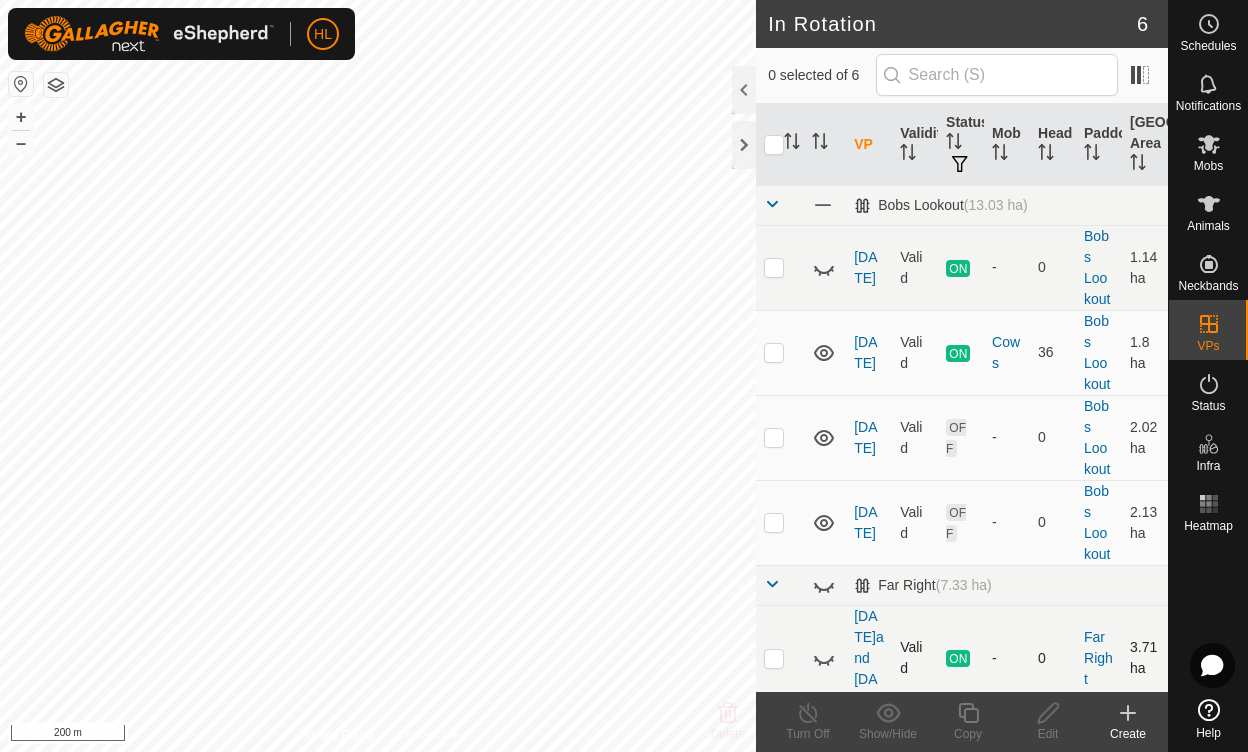 click at bounding box center [774, 658] 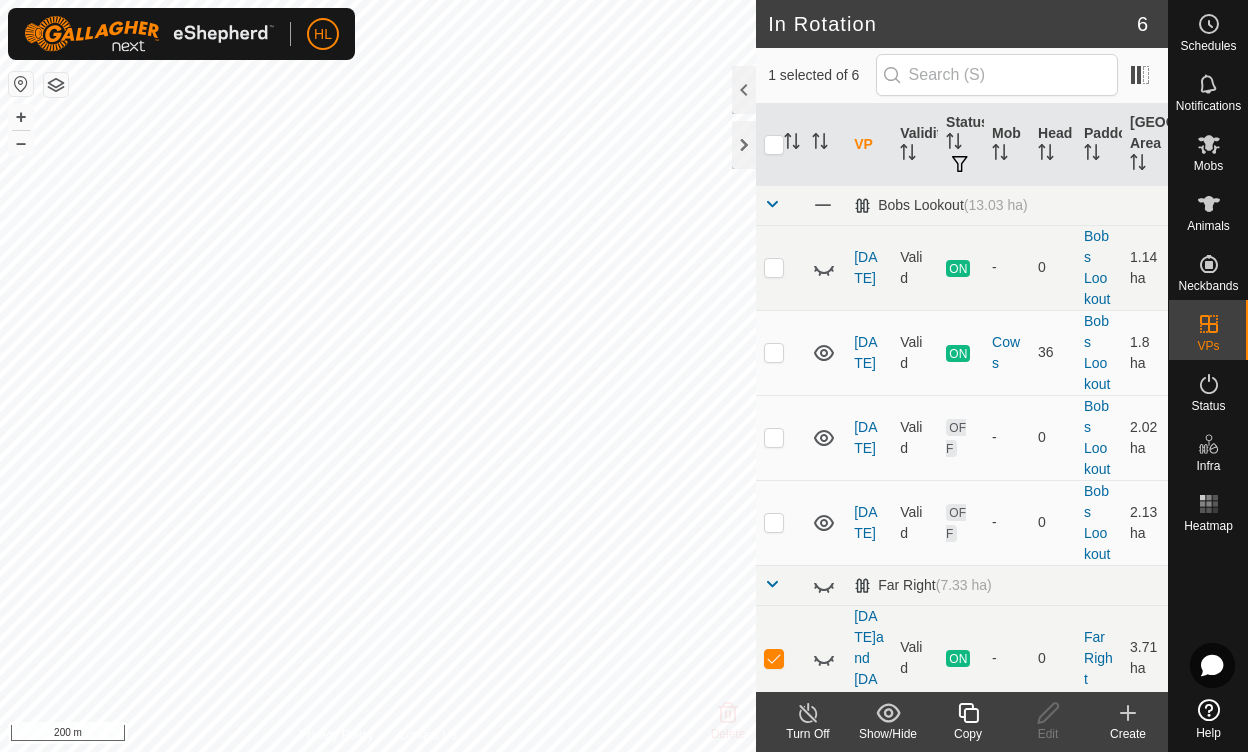 click 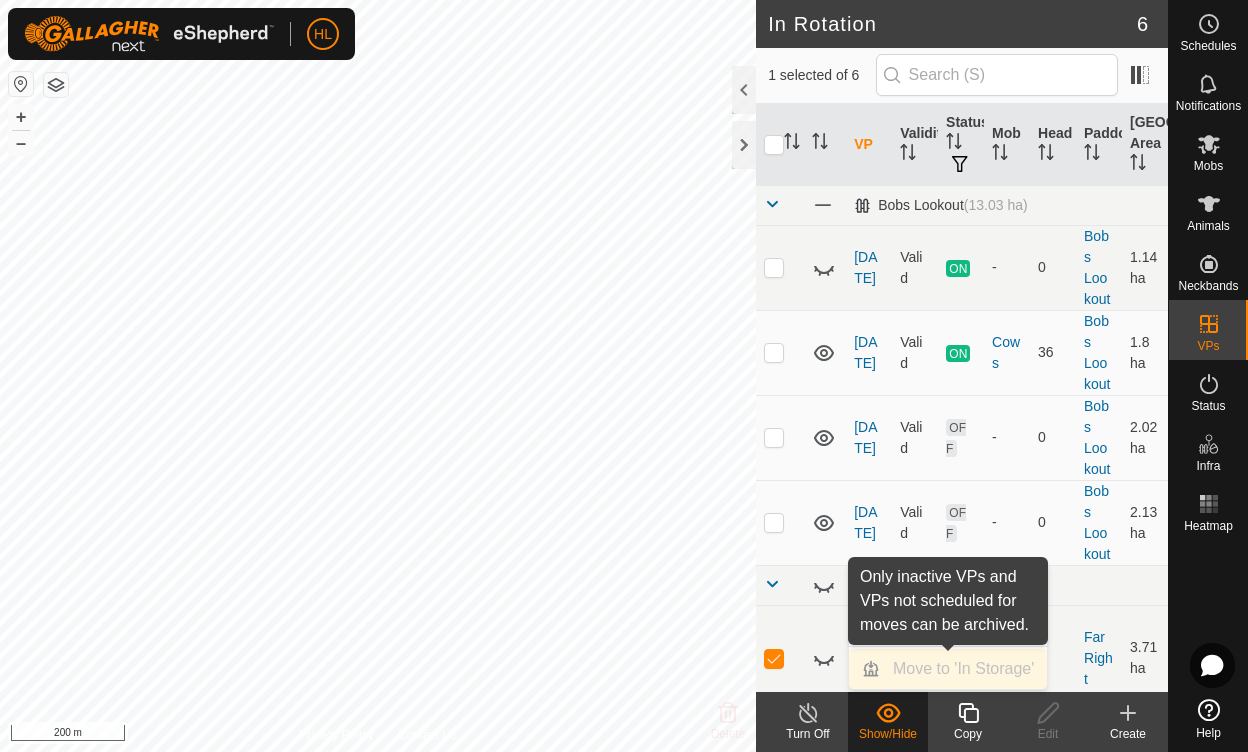 click on "Move to 'In Storage'" at bounding box center (948, 669) 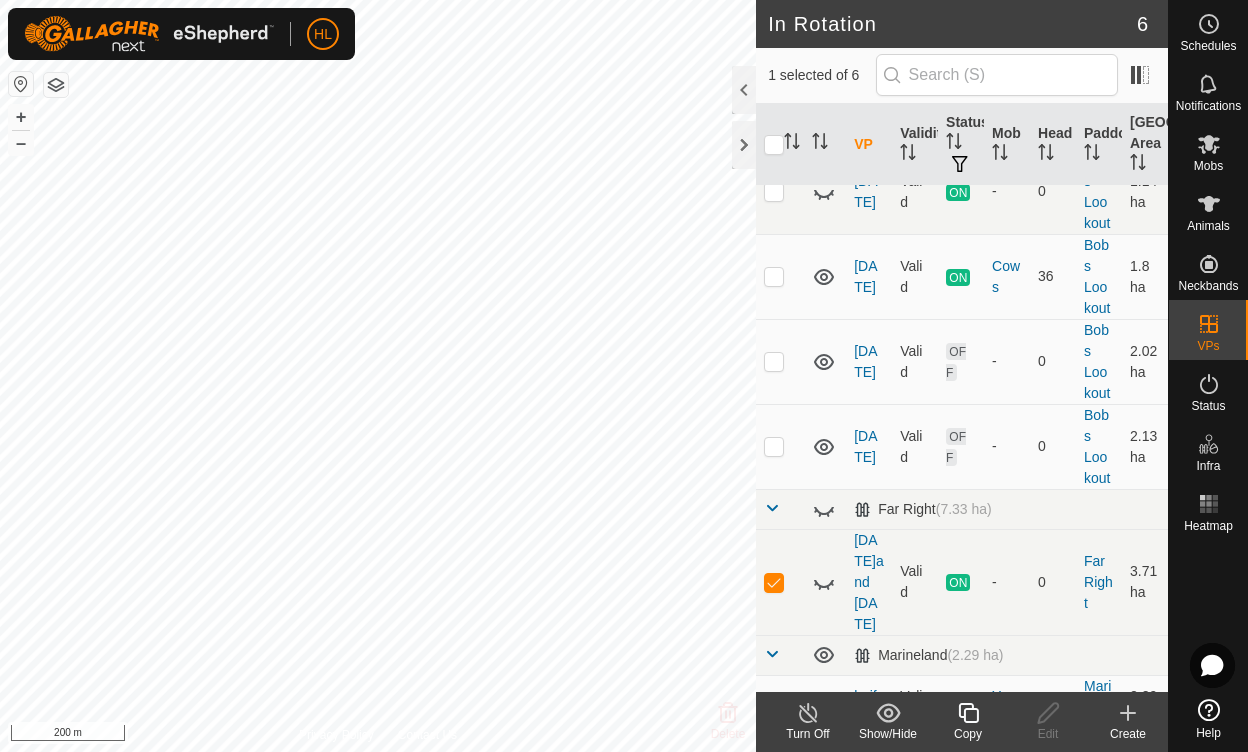 scroll, scrollTop: 78, scrollLeft: 0, axis: vertical 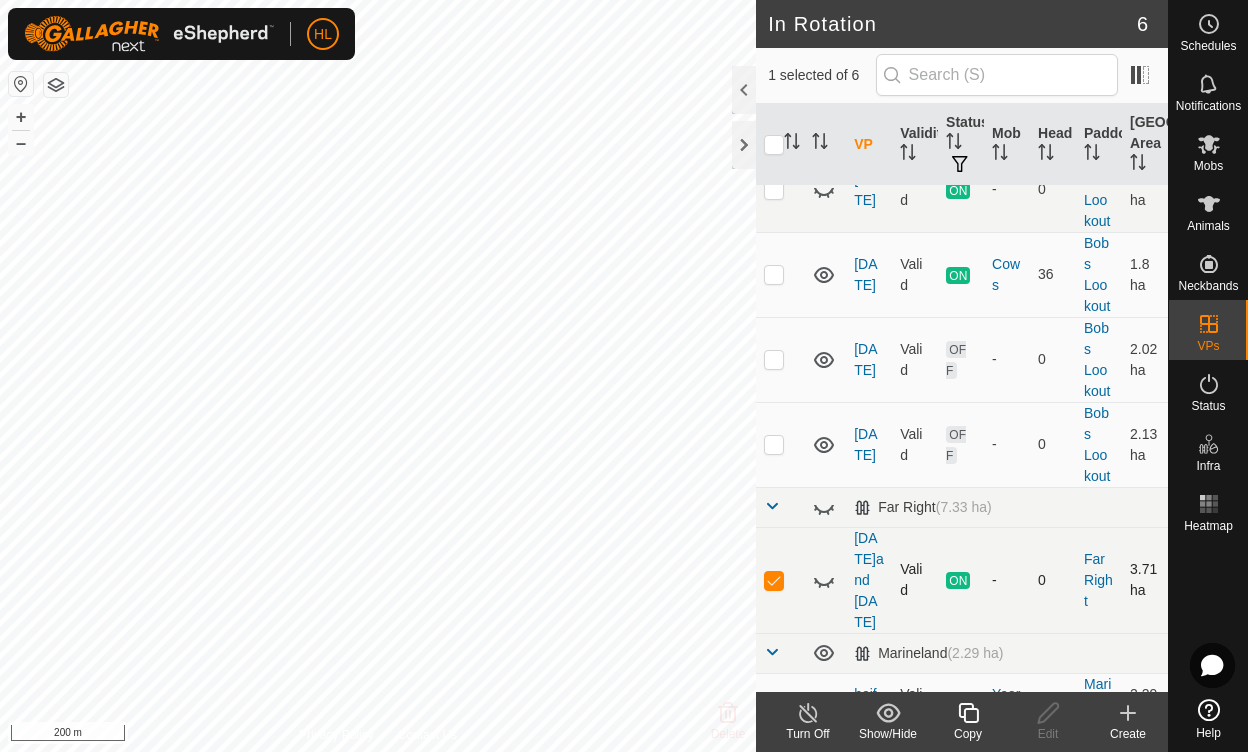 click at bounding box center (774, 580) 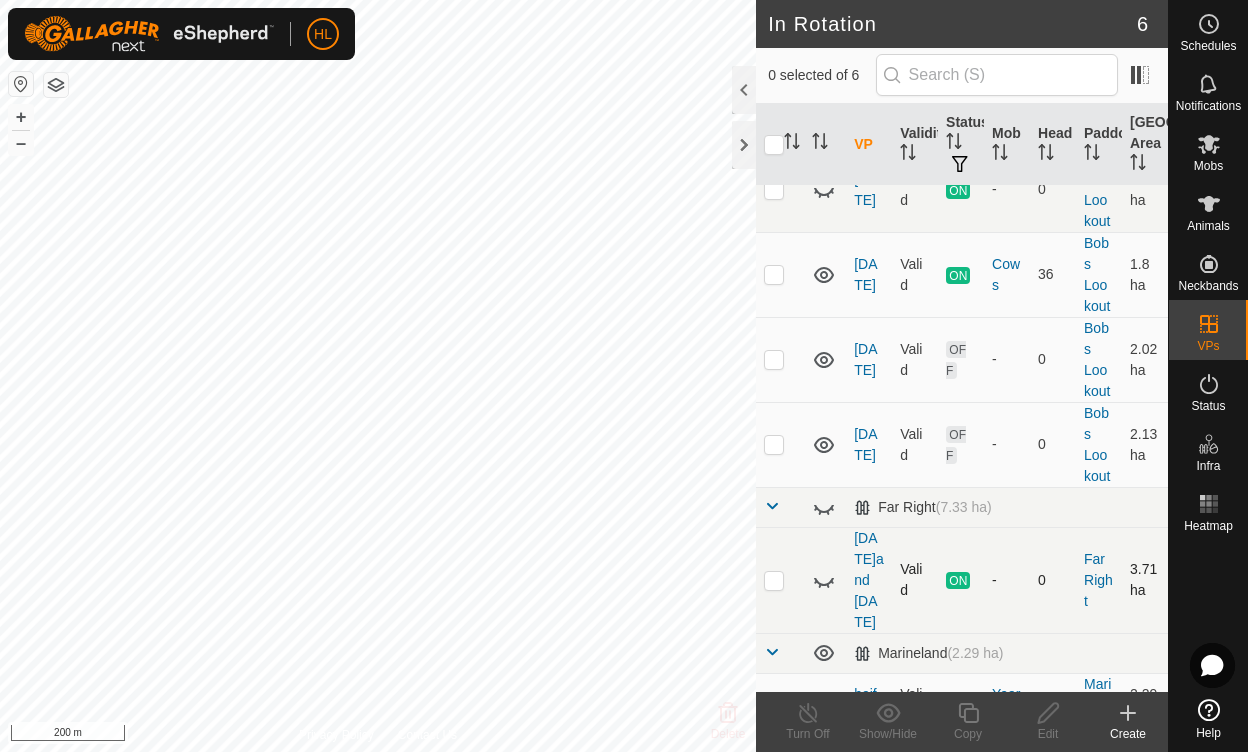 click 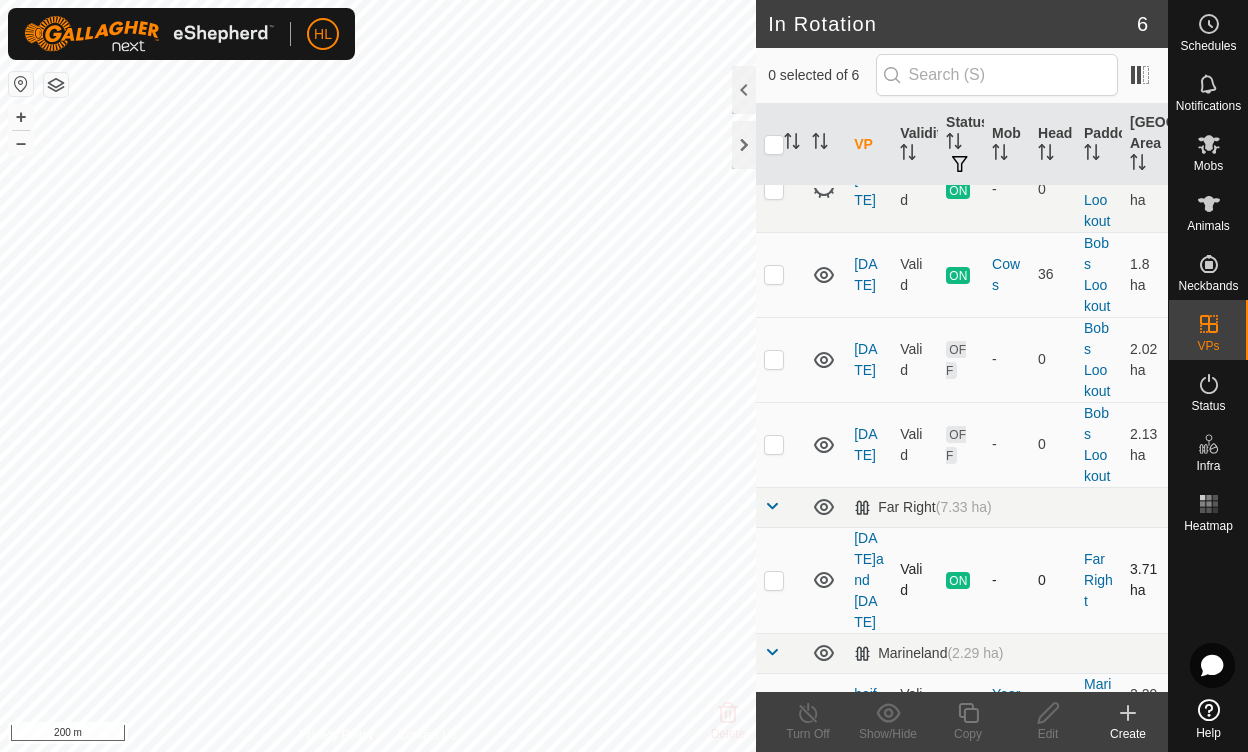 click 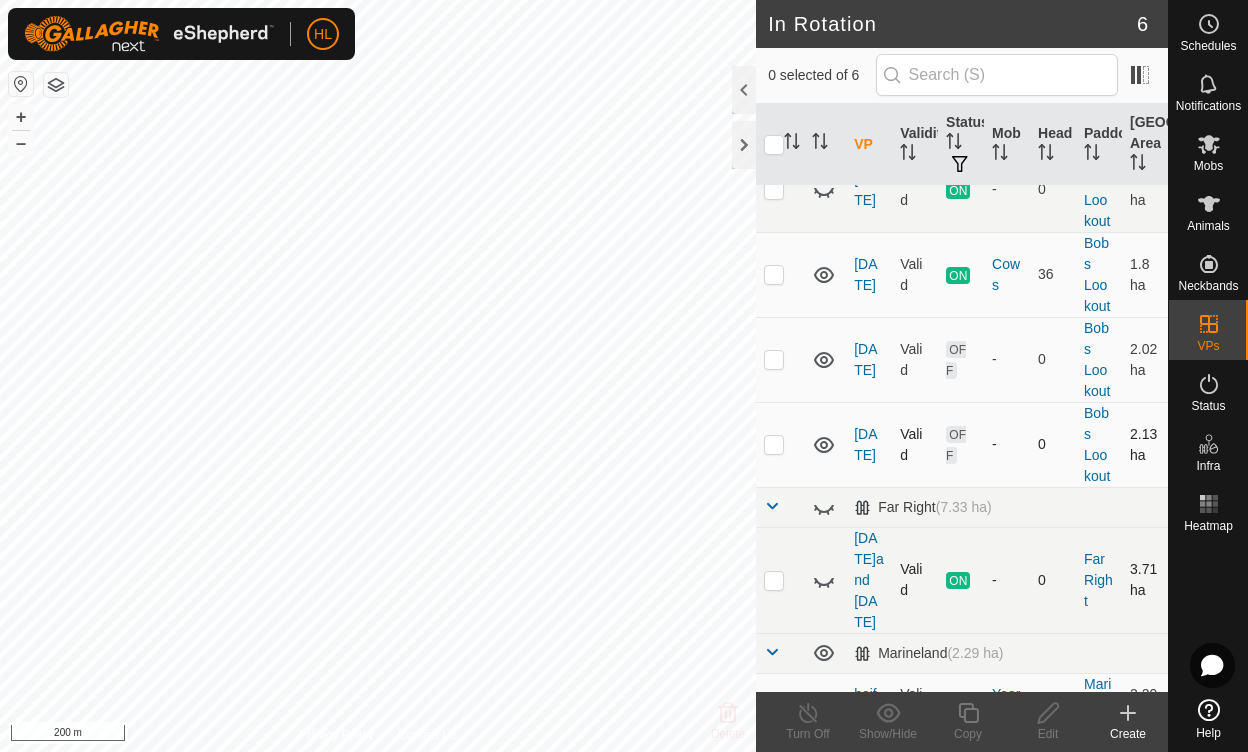 click 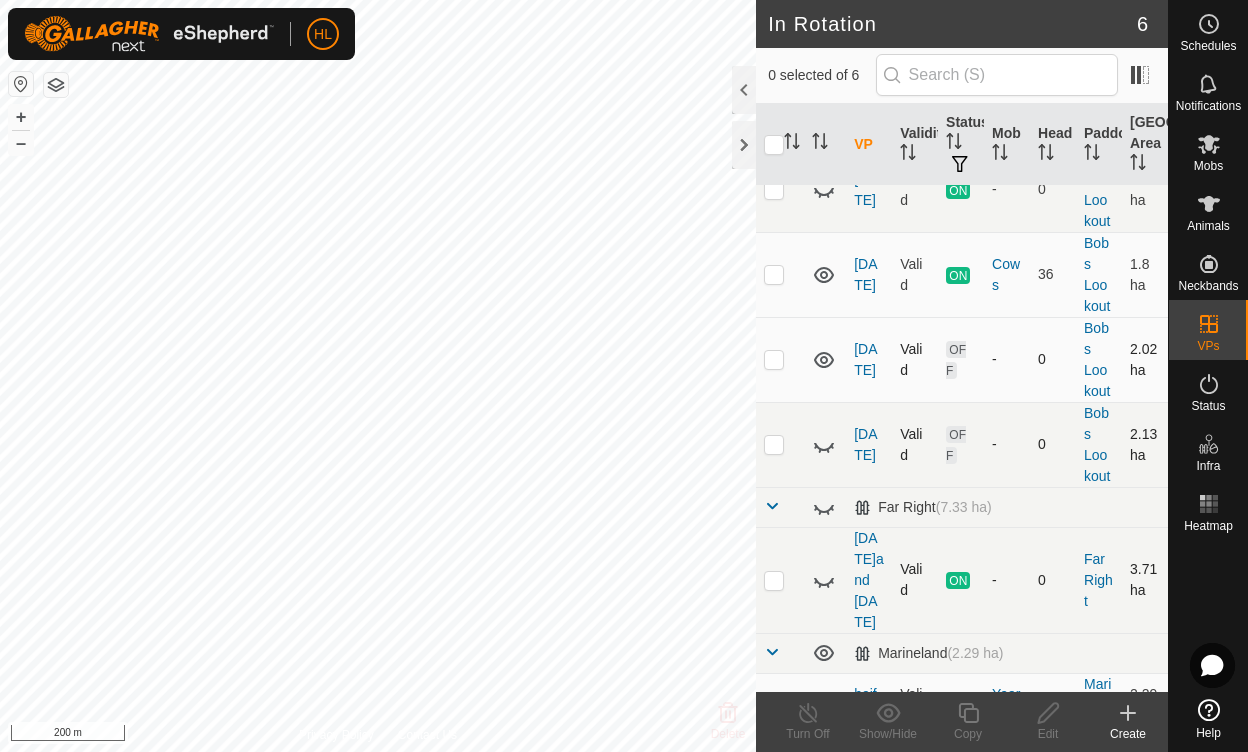click on "[DATE]" at bounding box center (869, 359) 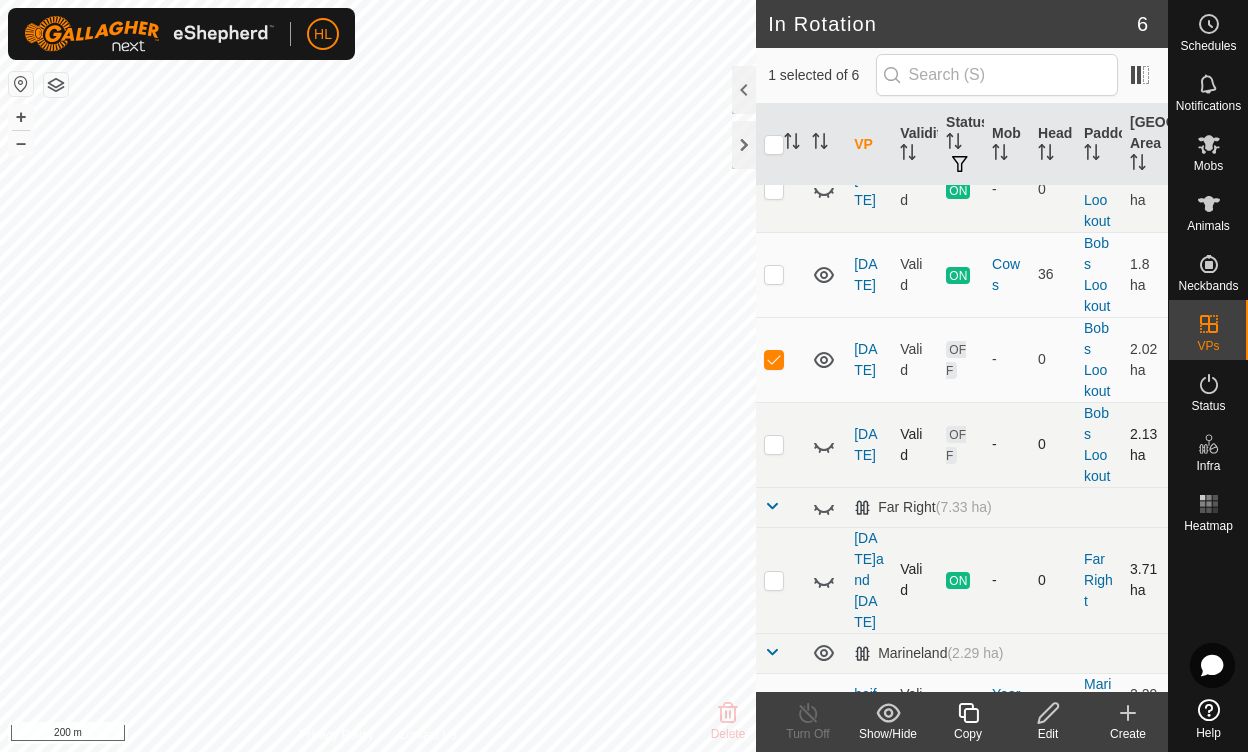 click 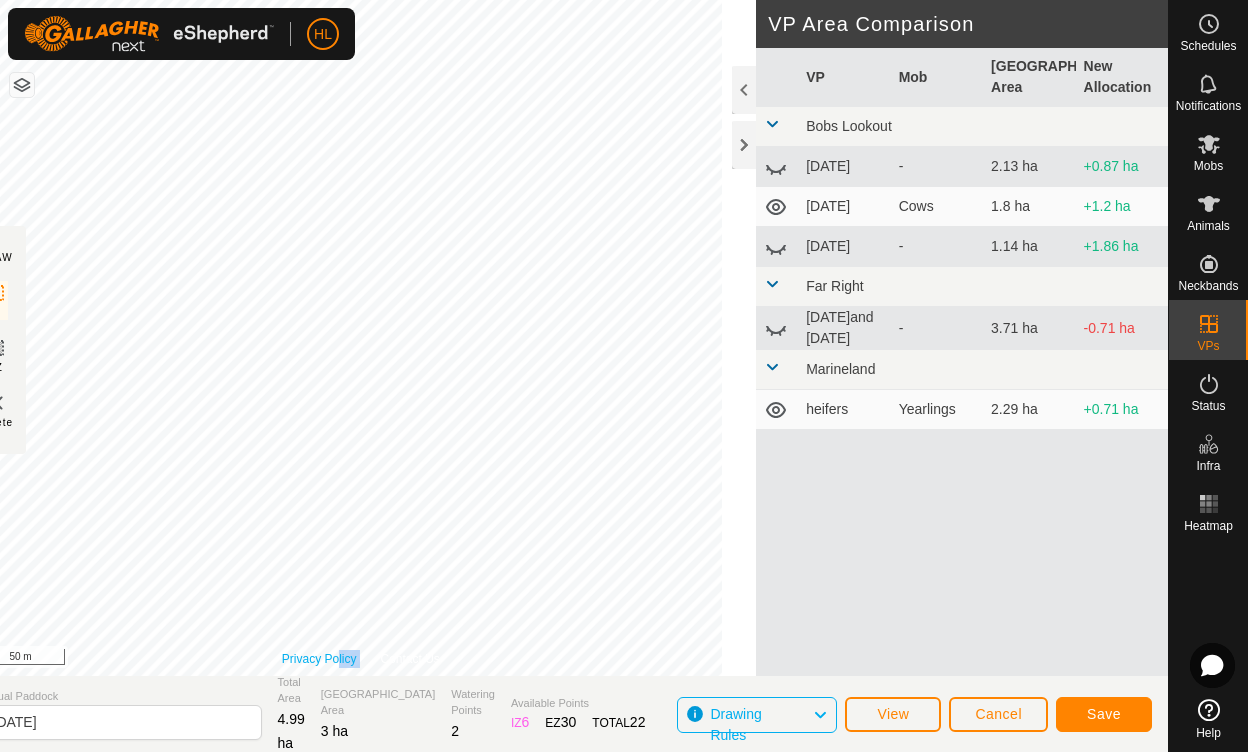 drag, startPoint x: 395, startPoint y: 655, endPoint x: 352, endPoint y: 665, distance: 44.14748 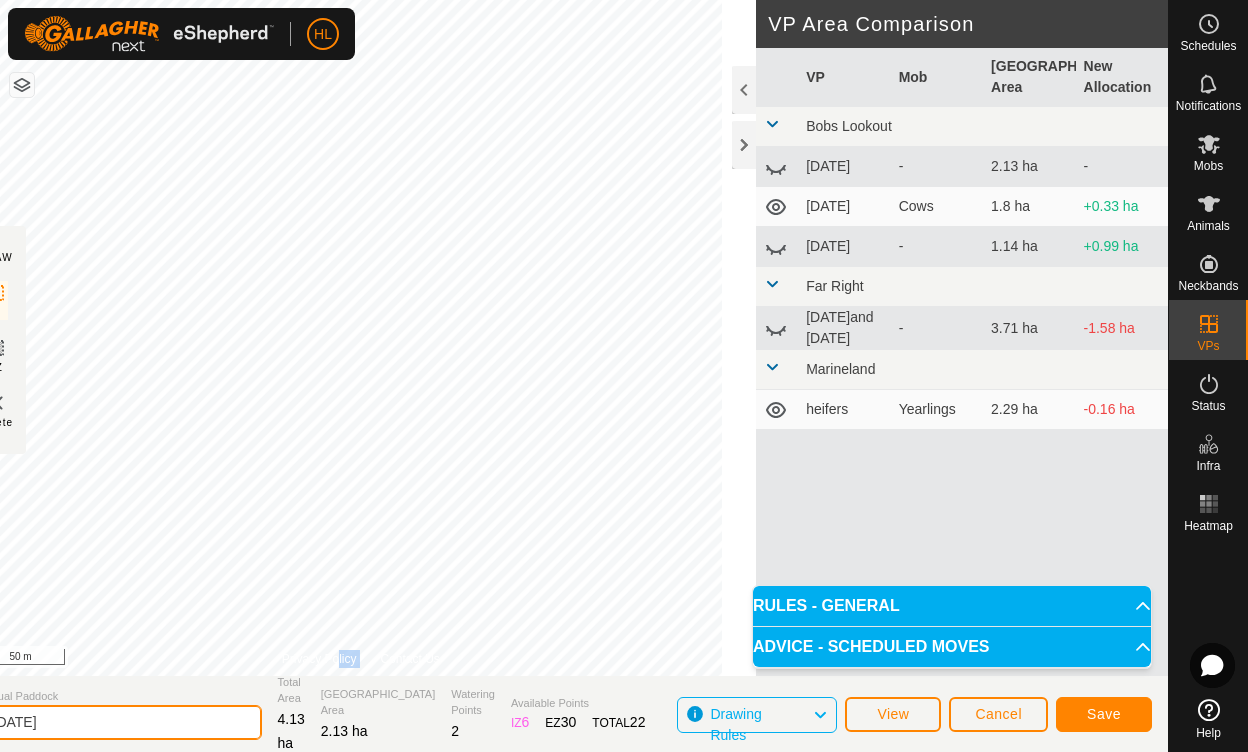click on "[DATE]" 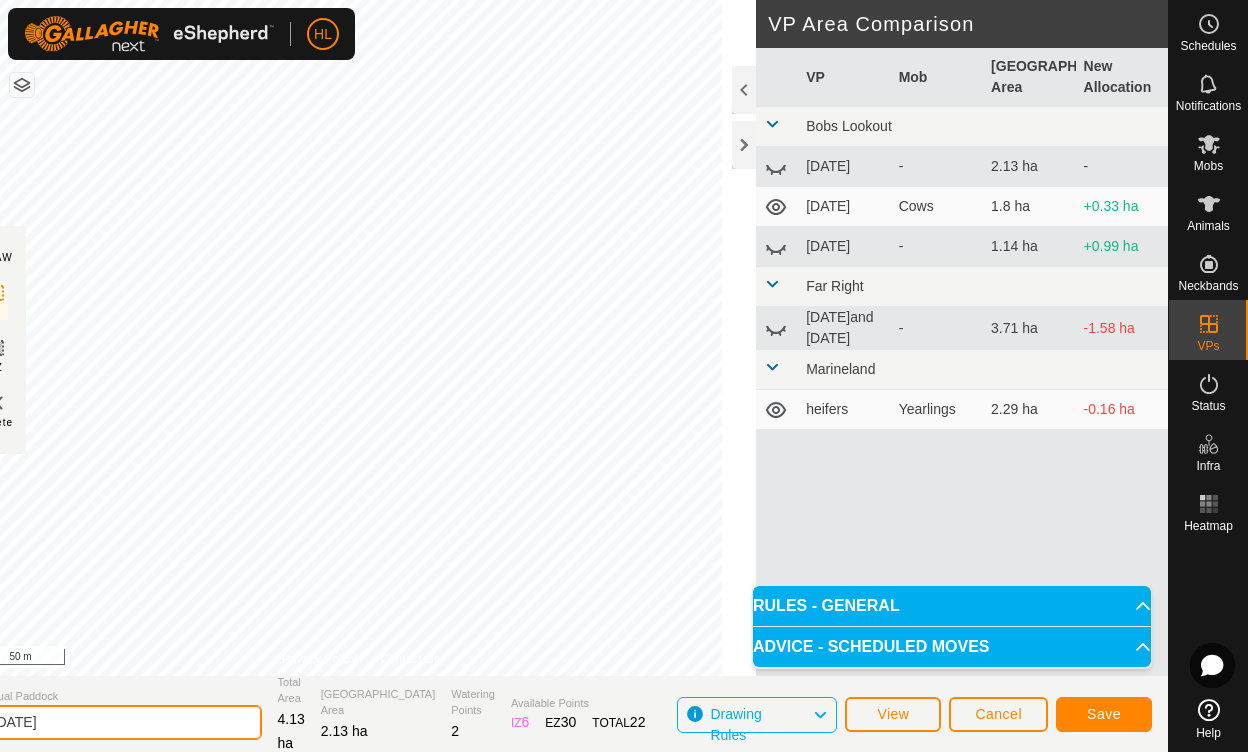 type on "[DATE]" 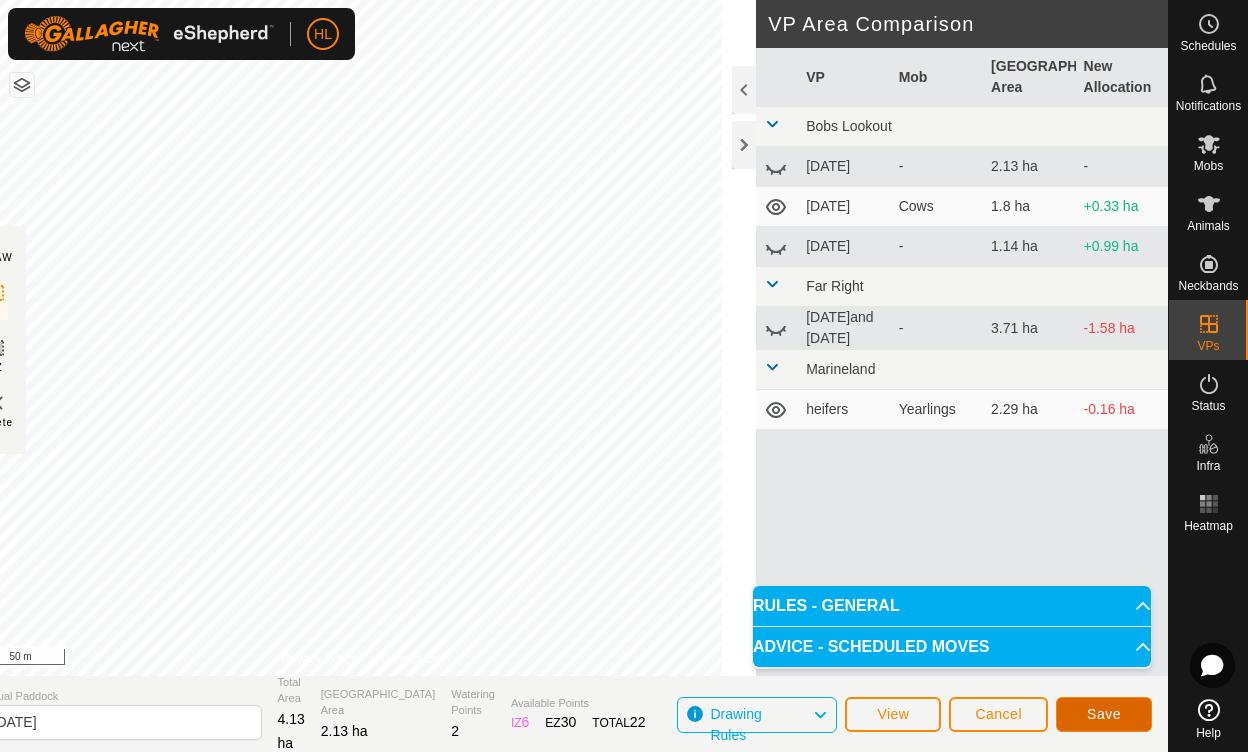 click on "Save" 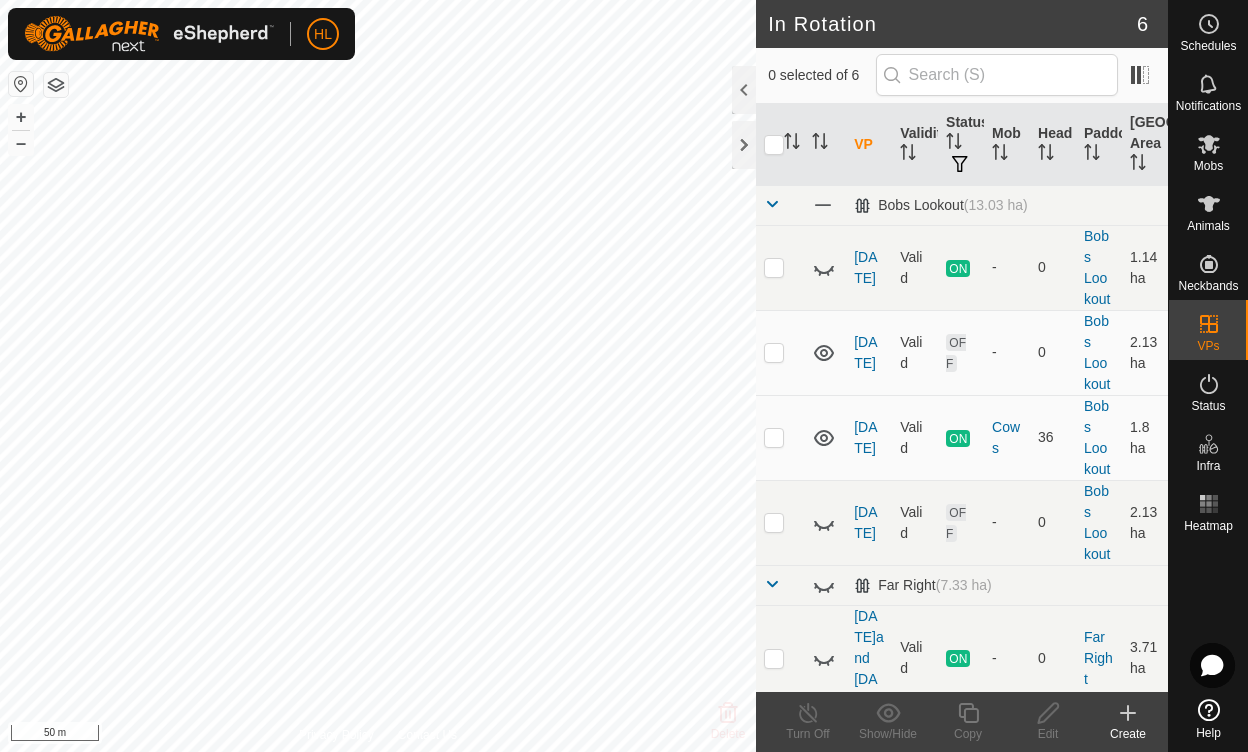 click 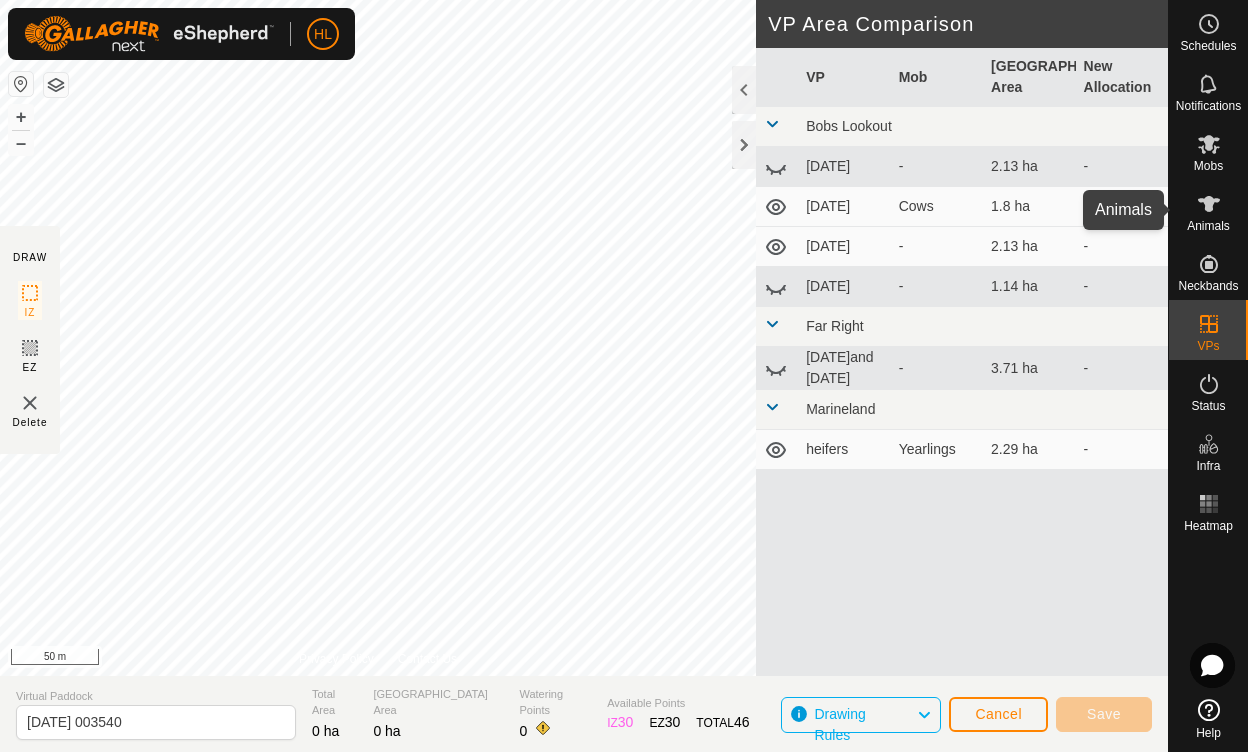 click 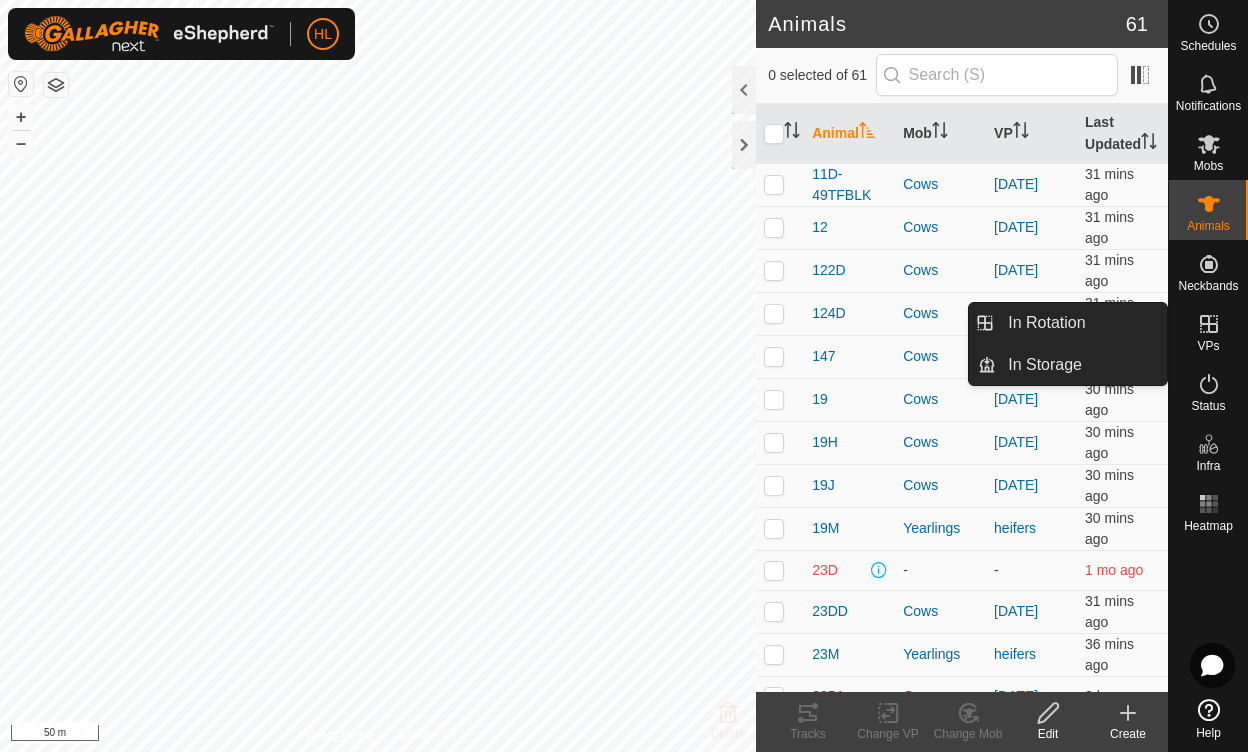 click 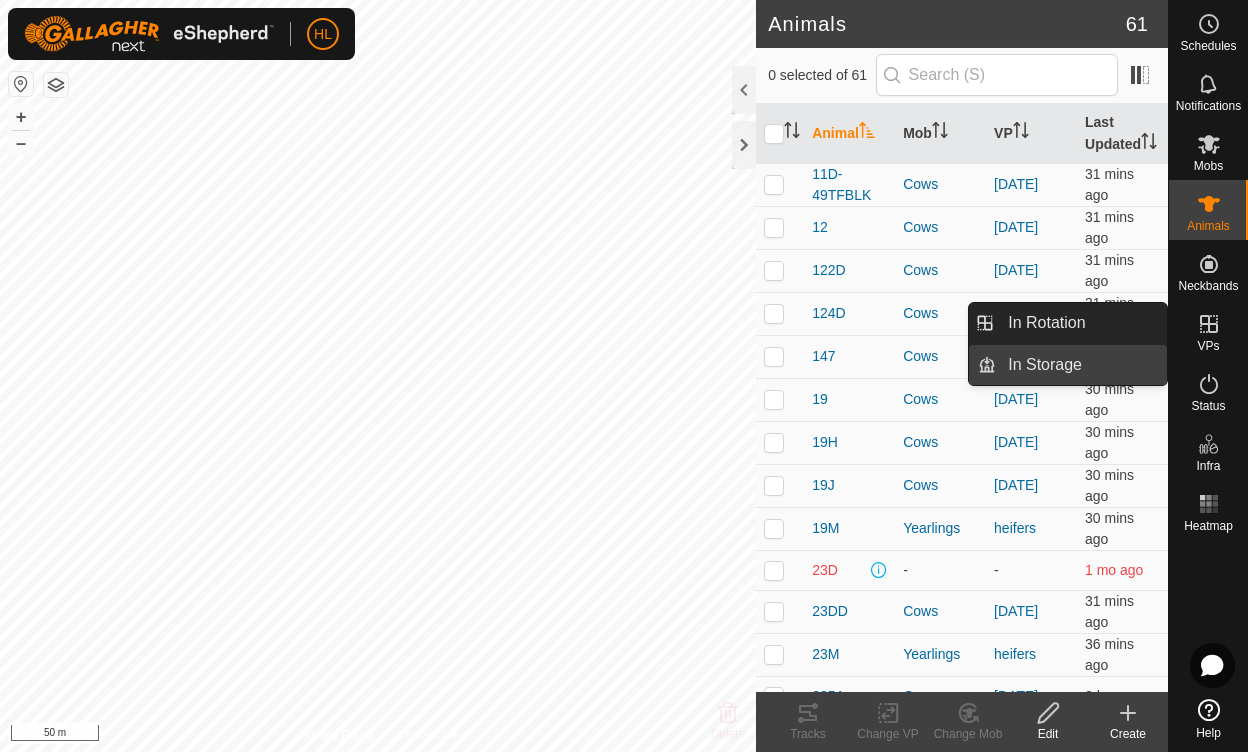 click on "In Storage" at bounding box center [1081, 365] 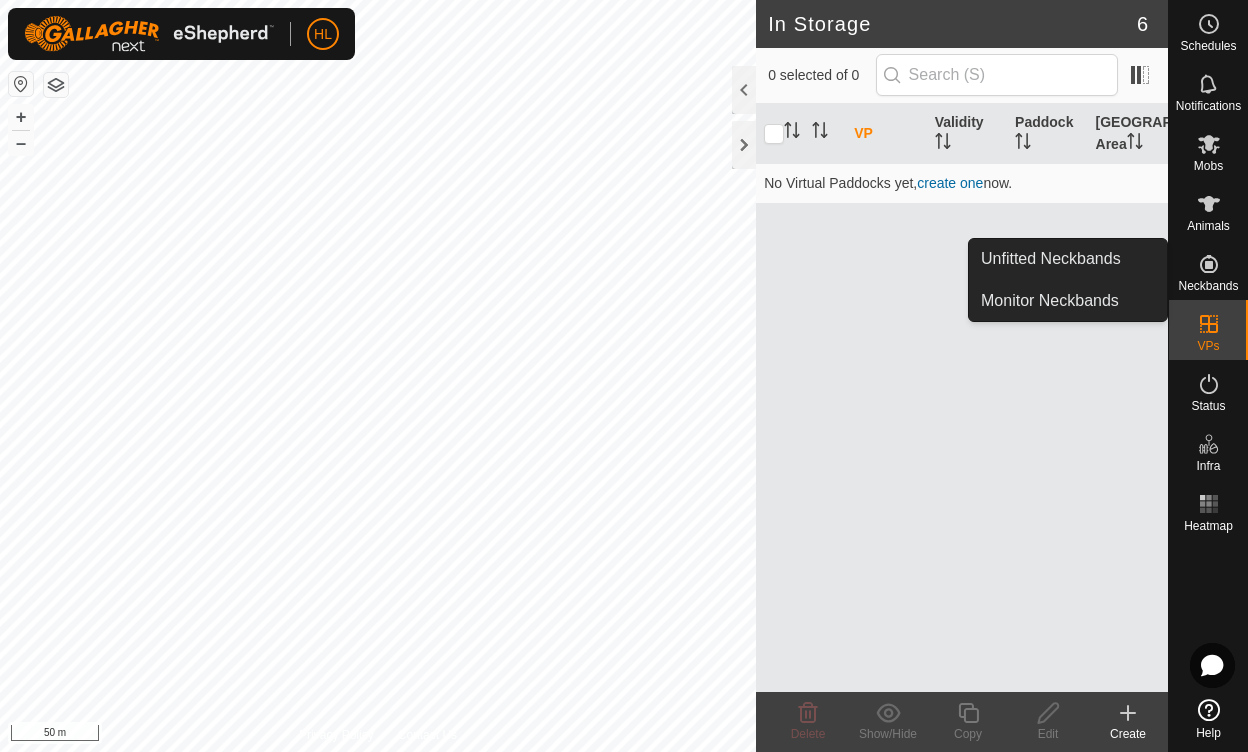 click 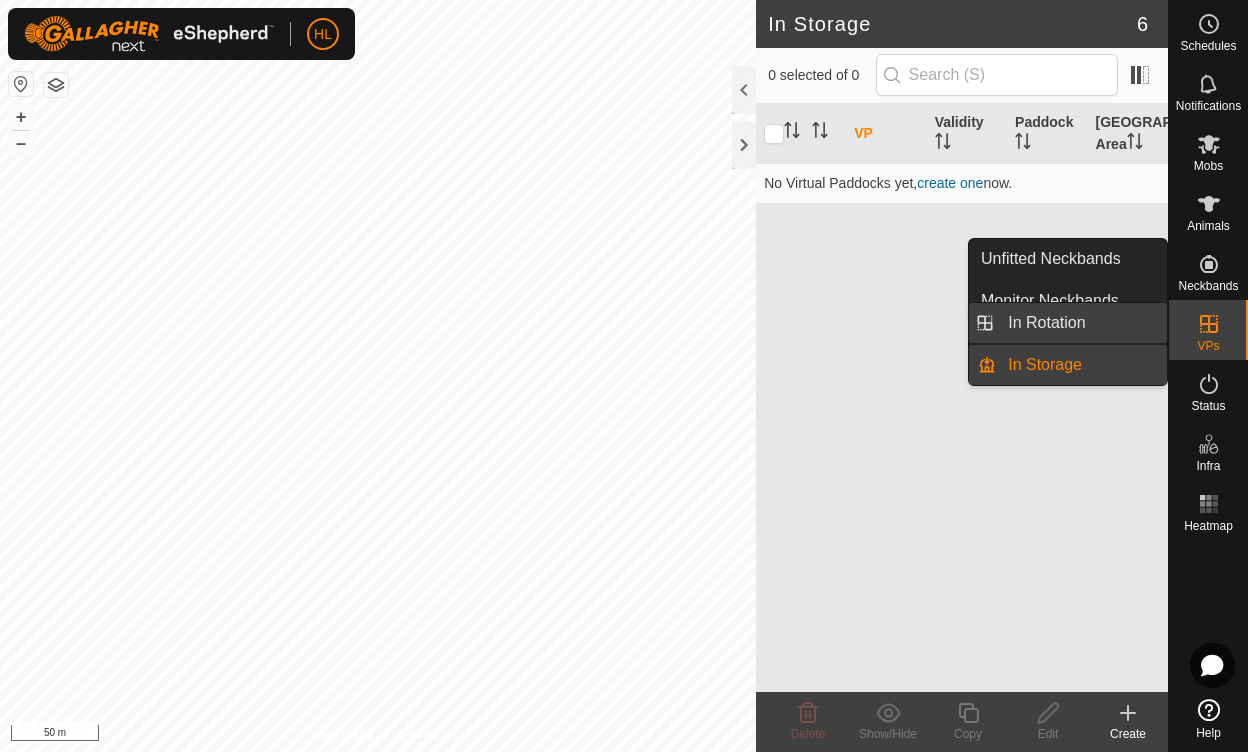 click on "In Rotation" at bounding box center (1081, 323) 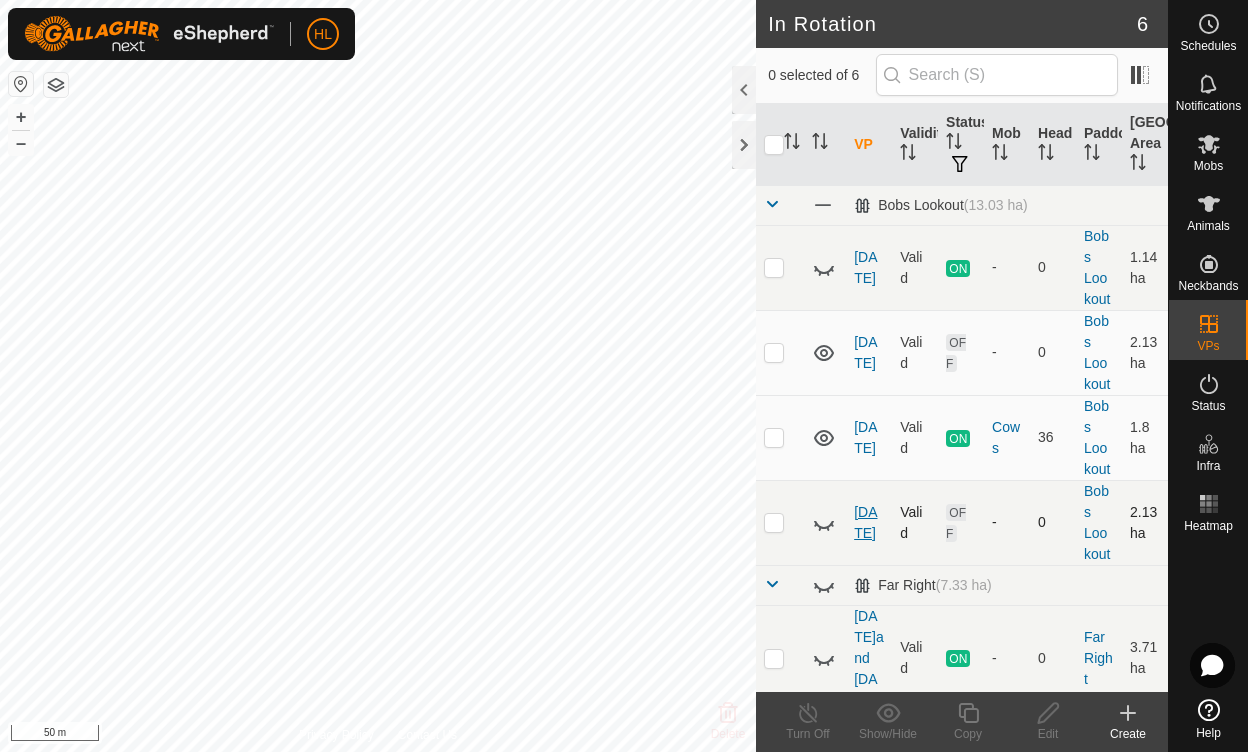 click on "[DATE]" at bounding box center [865, 522] 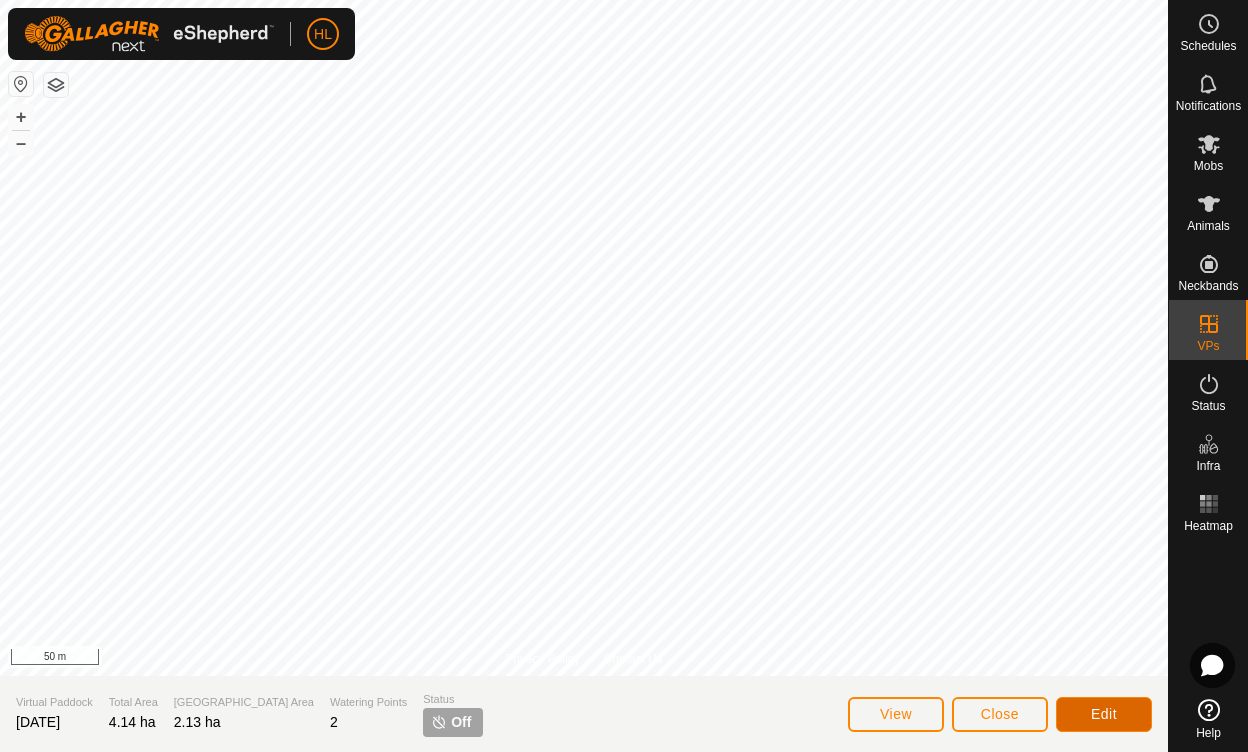 click on "Edit" 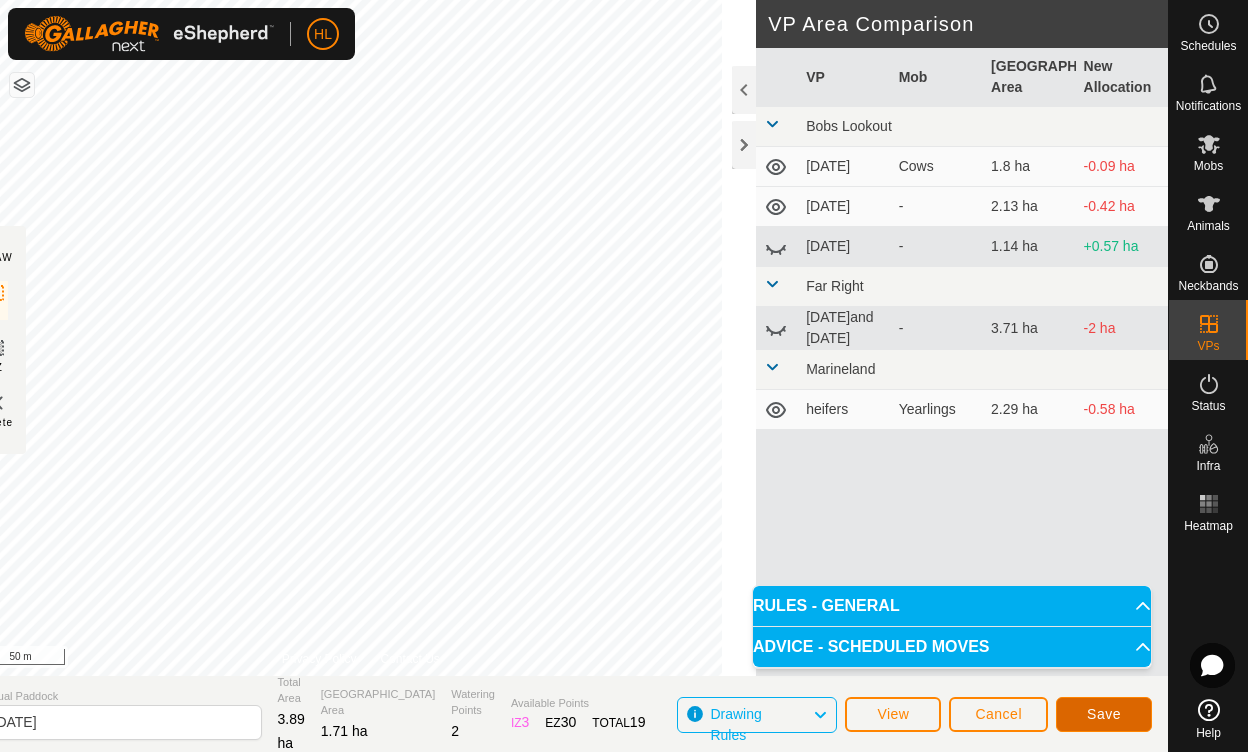 click on "Save" 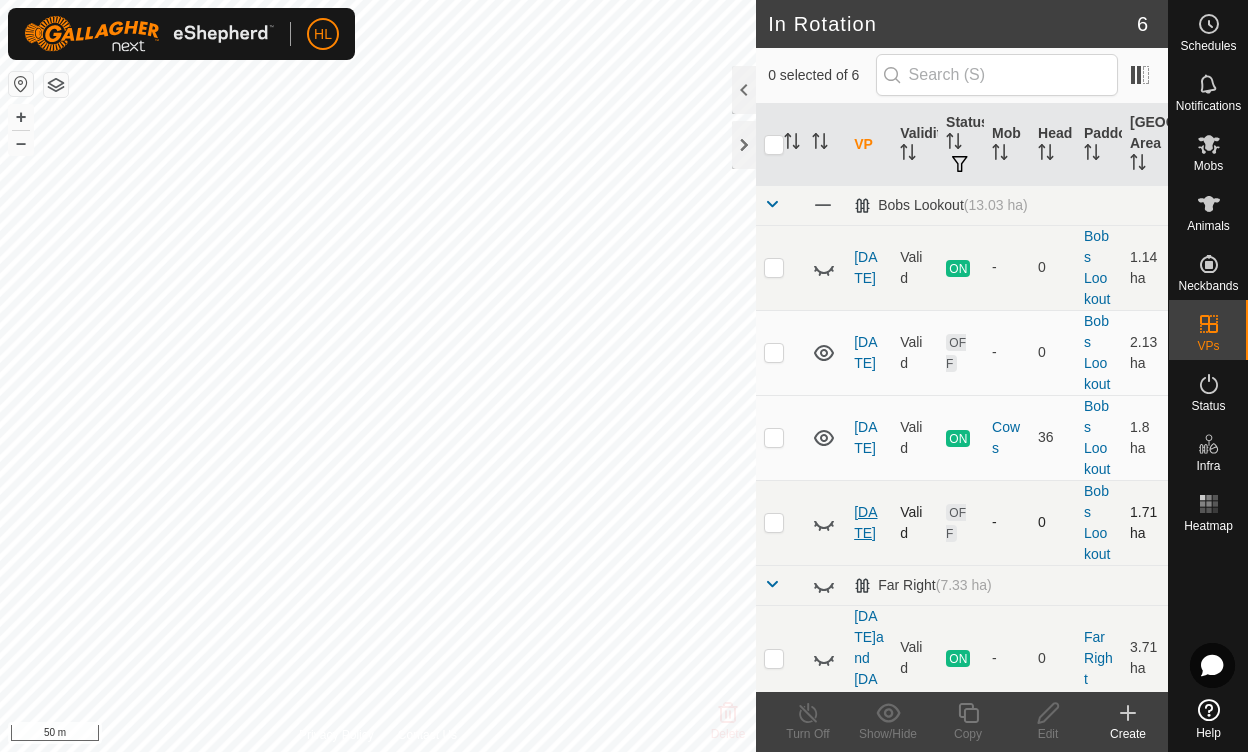 click on "[DATE]" at bounding box center [865, 522] 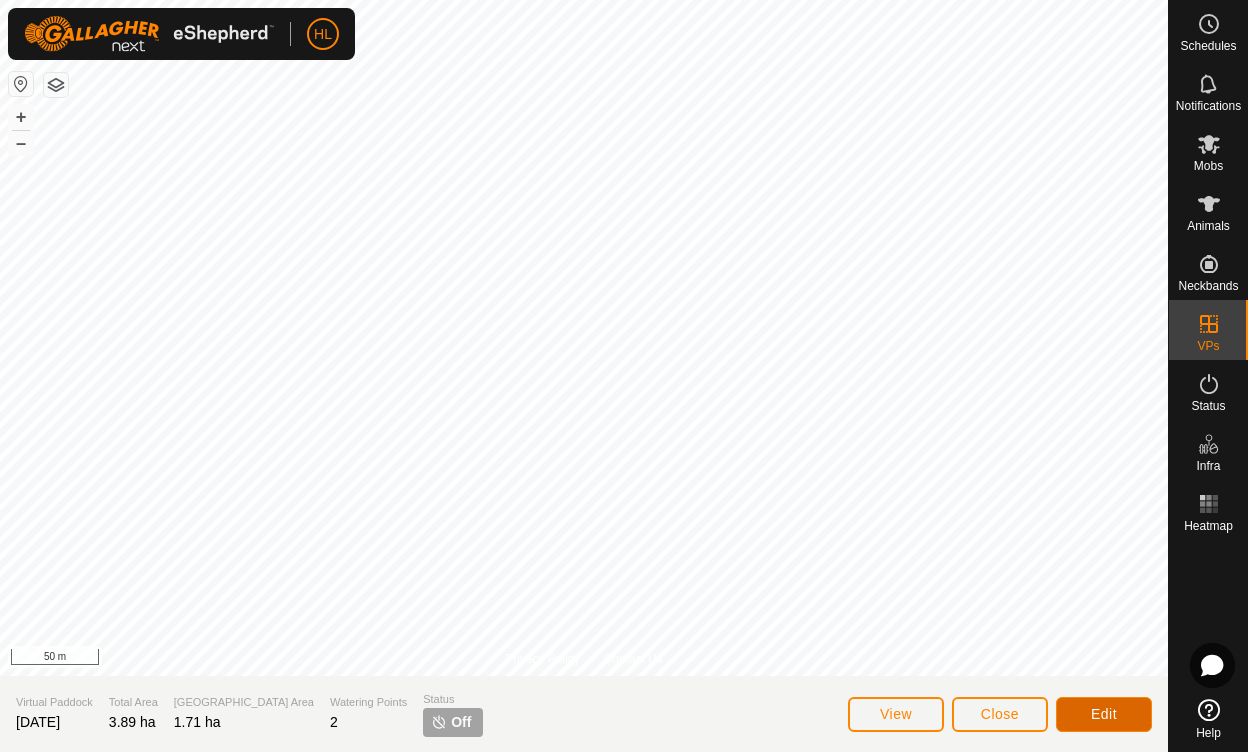click on "Edit" 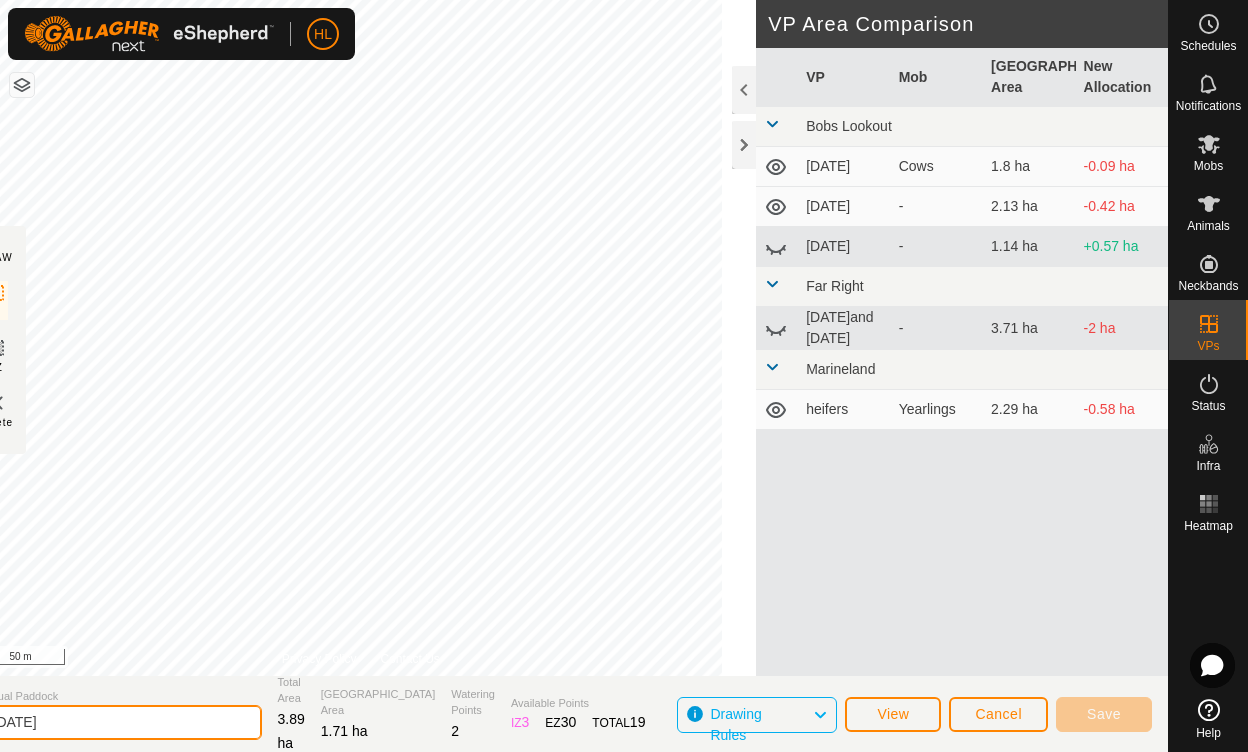 click on "[DATE]" 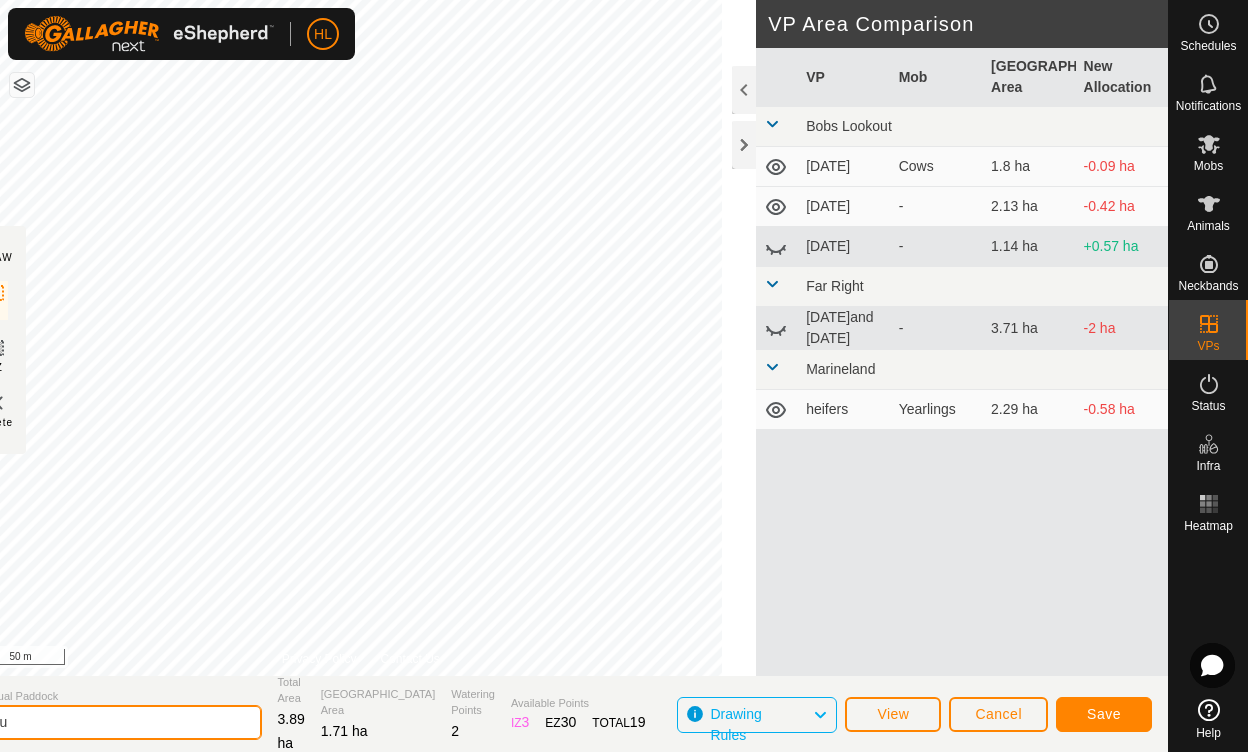 type on "J" 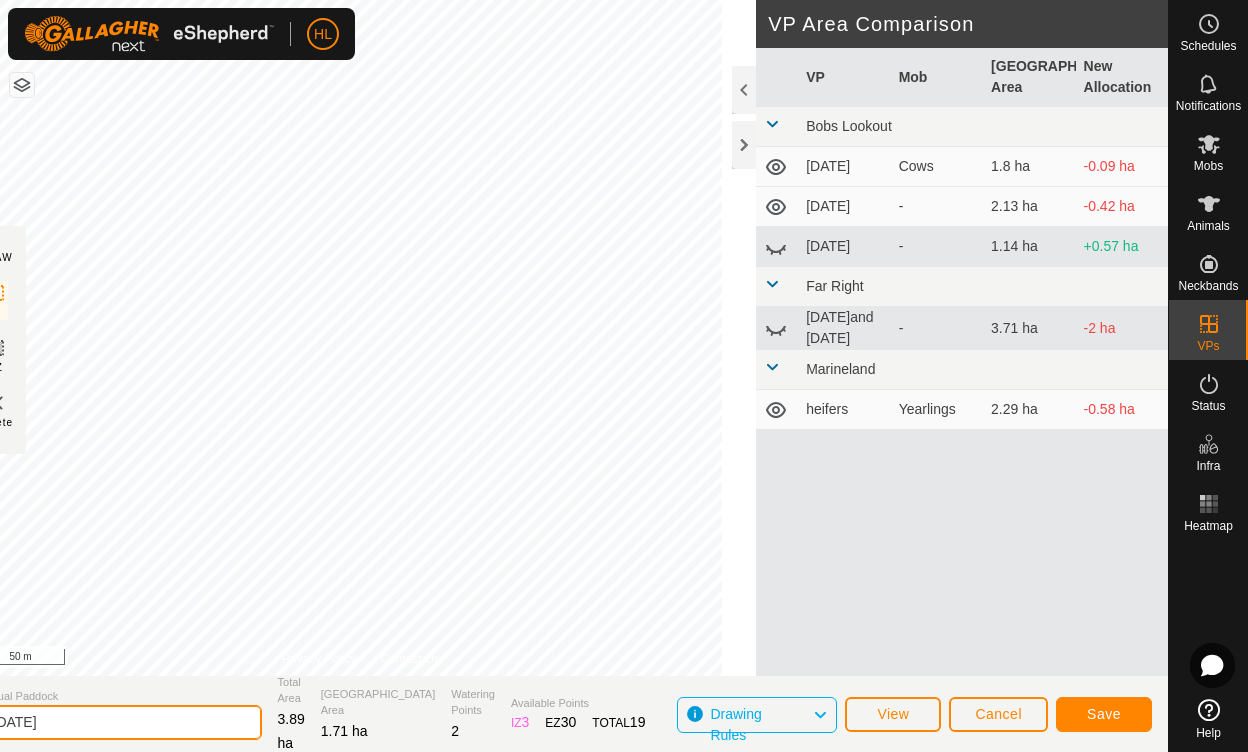 type on "[DATE]" 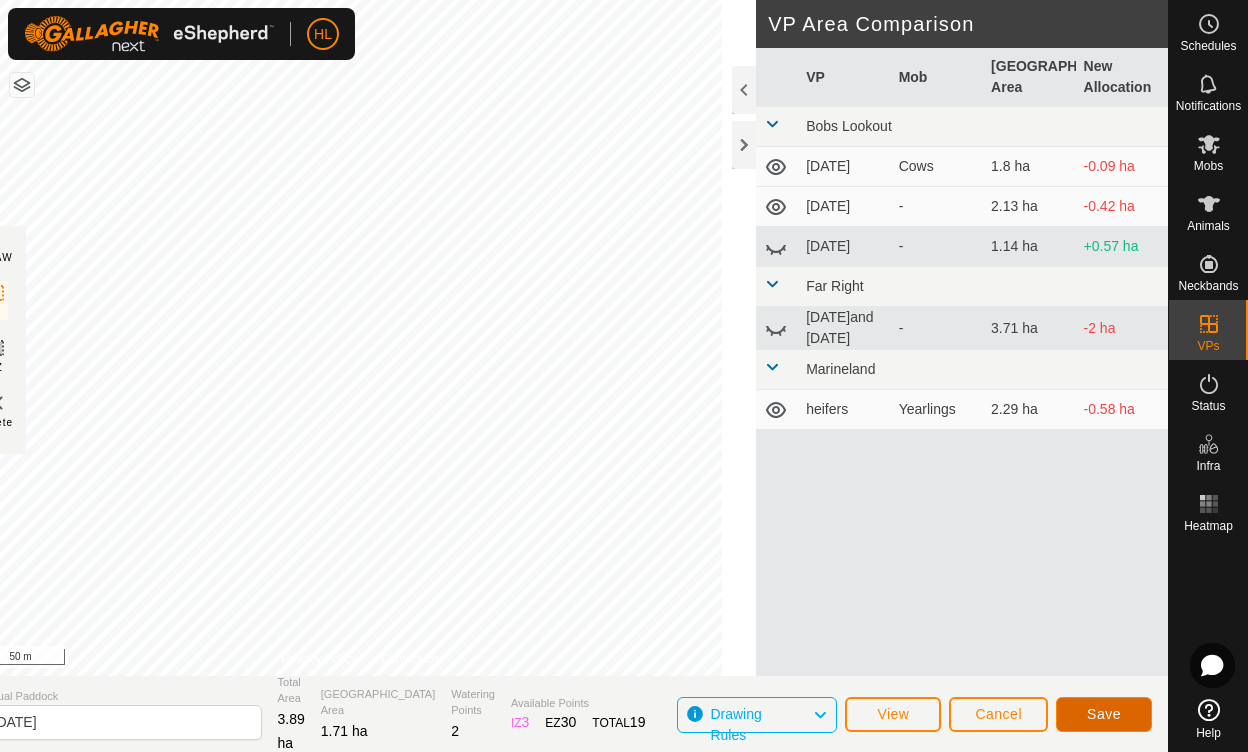 click on "Save" 